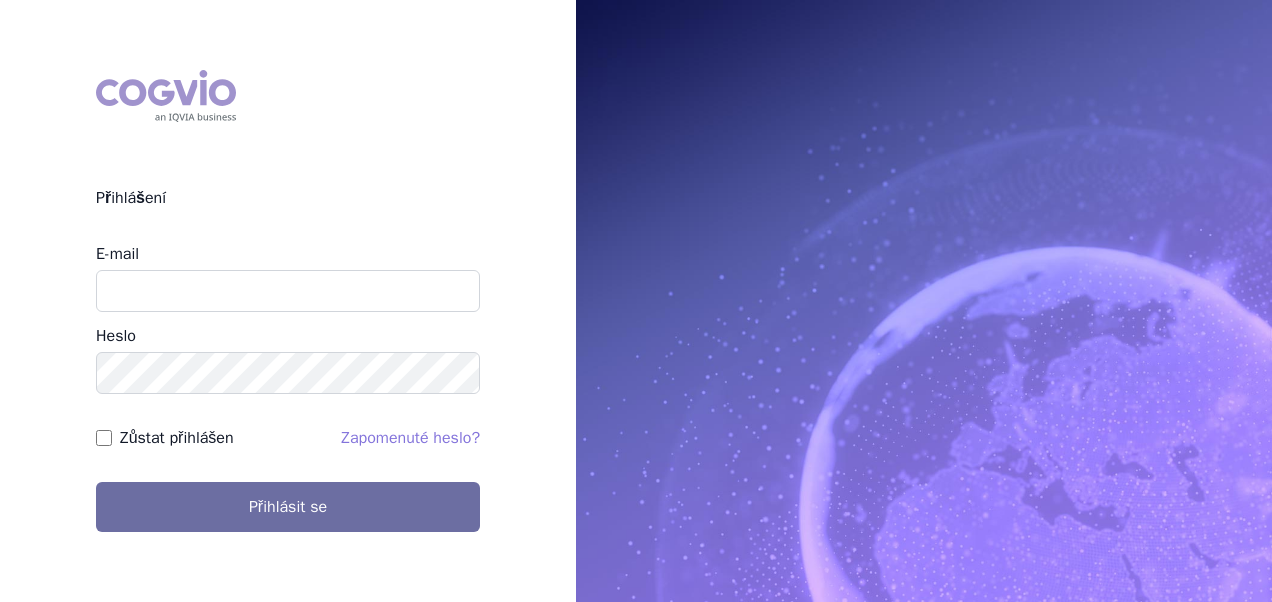 scroll, scrollTop: 0, scrollLeft: 0, axis: both 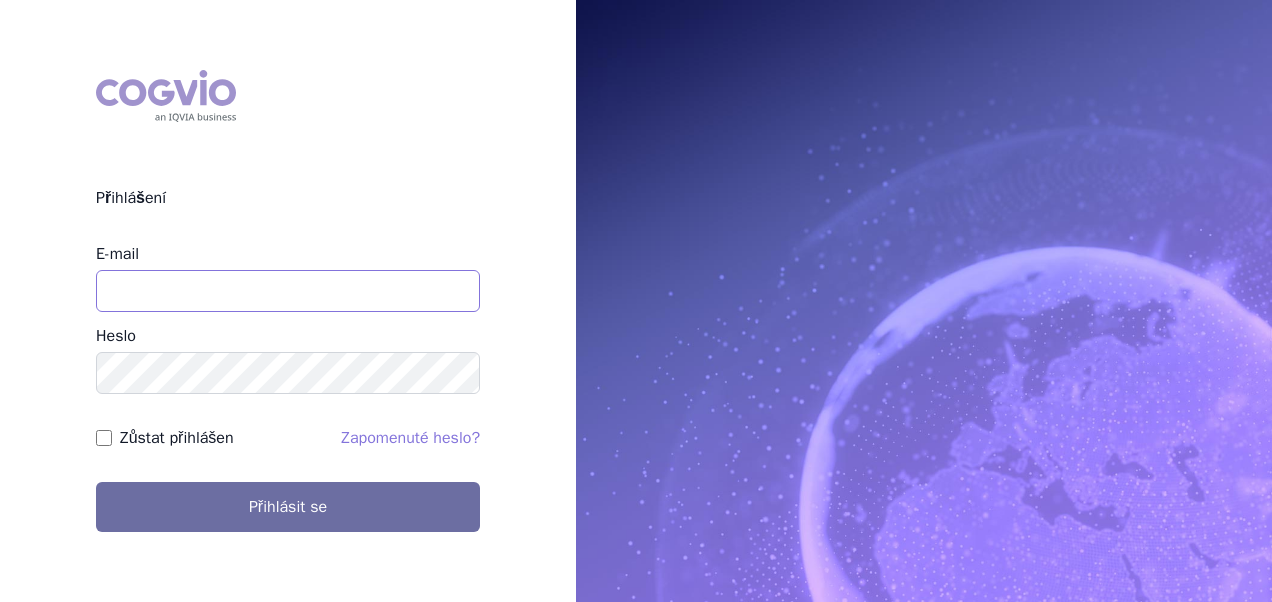 type on "aplikace.ocul1@example.com" 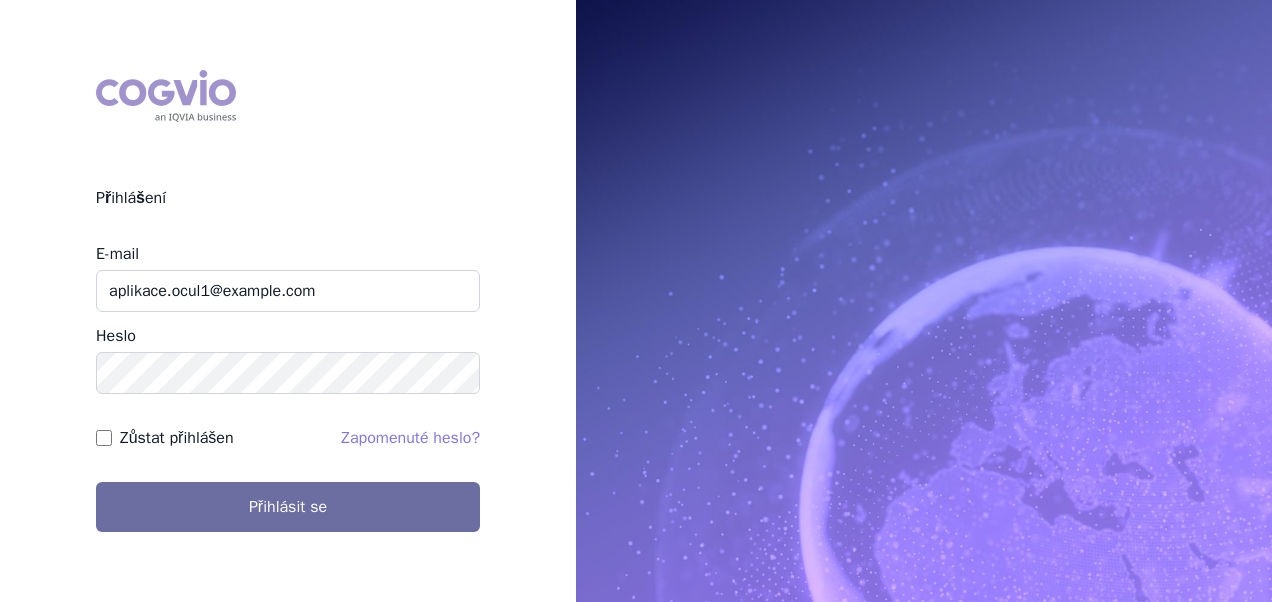 click on "Zůstat přihlášen" at bounding box center [177, 438] 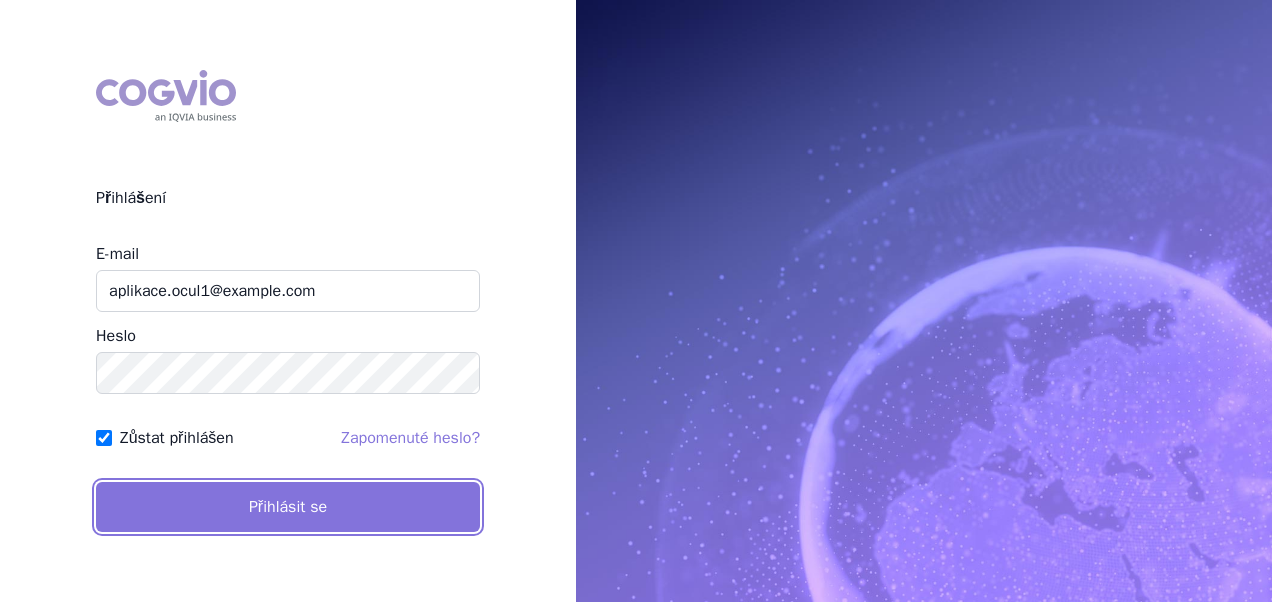 click on "Přihlásit se" at bounding box center [288, 507] 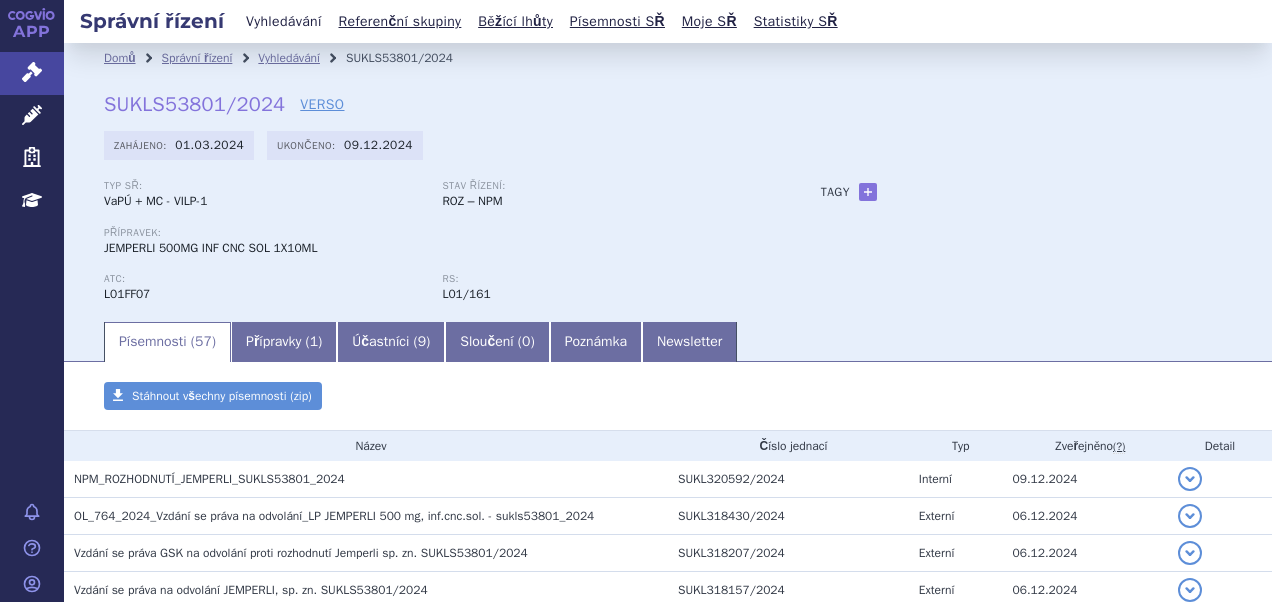 scroll, scrollTop: 0, scrollLeft: 0, axis: both 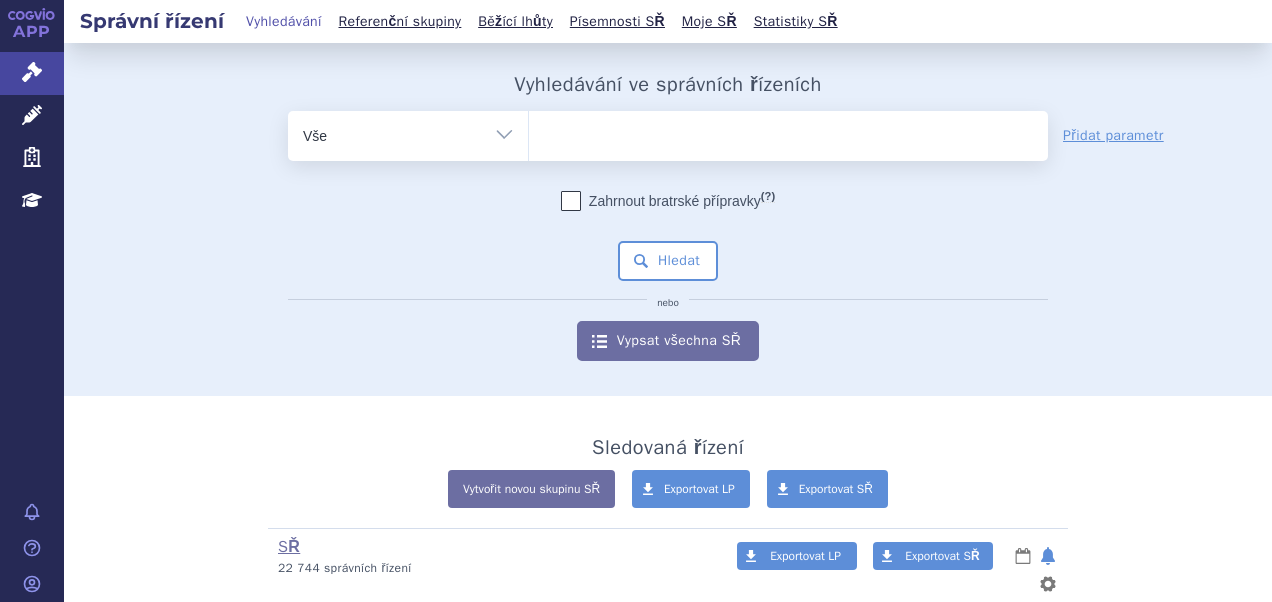 click at bounding box center (788, 132) 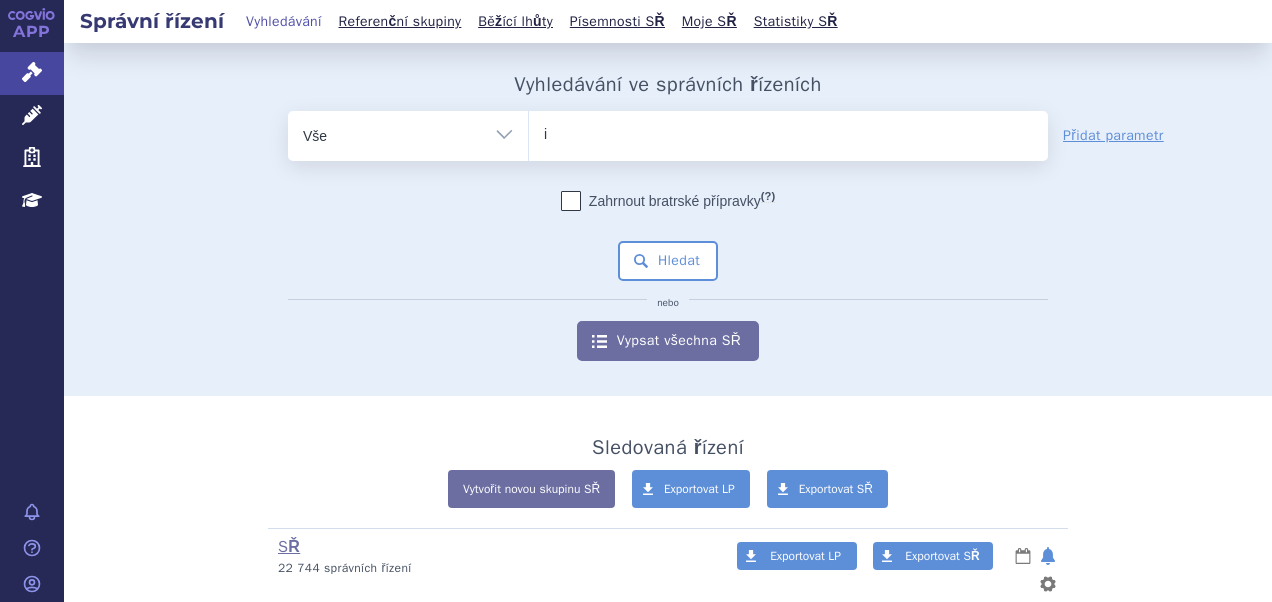 type on "im" 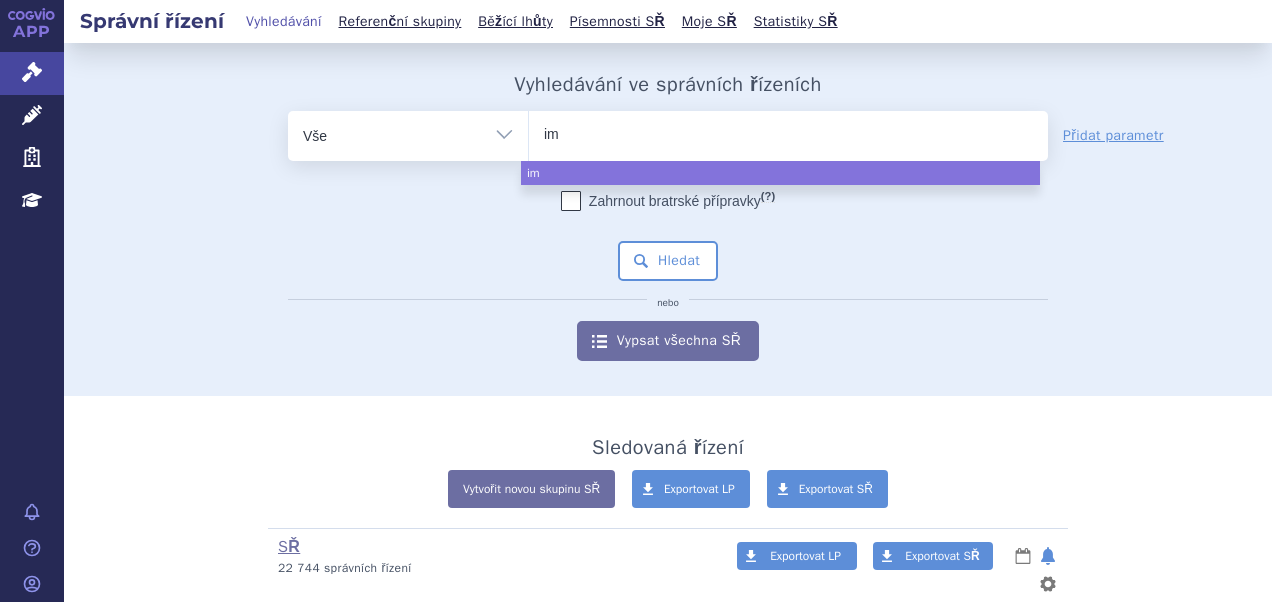 type on "imu" 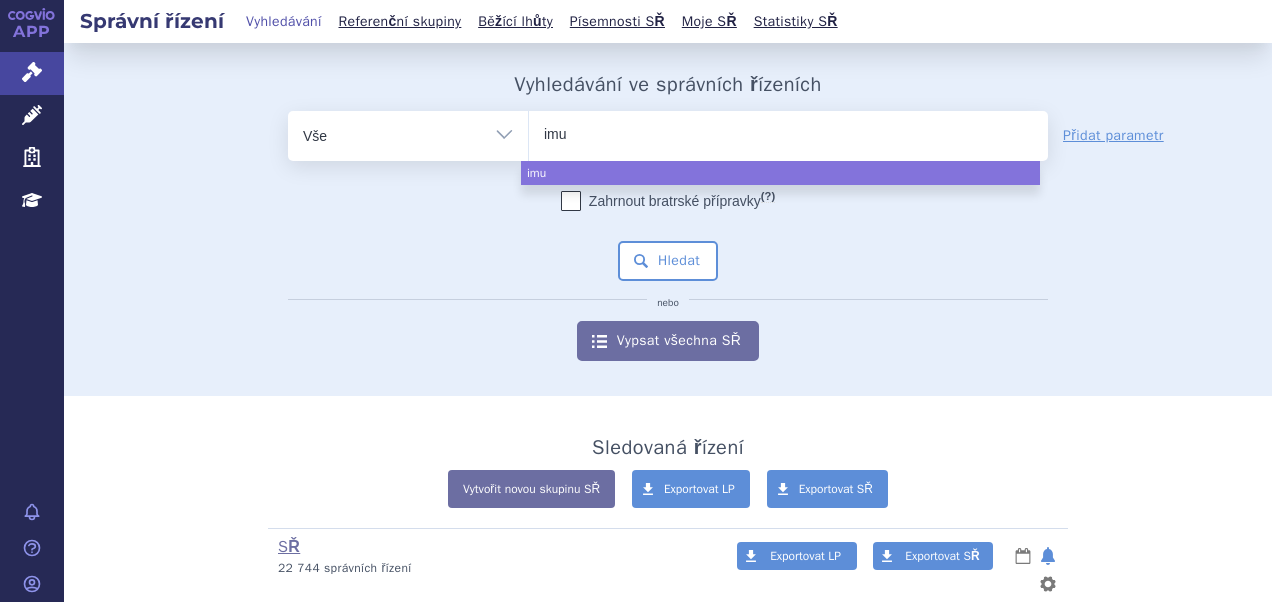 type on "imul" 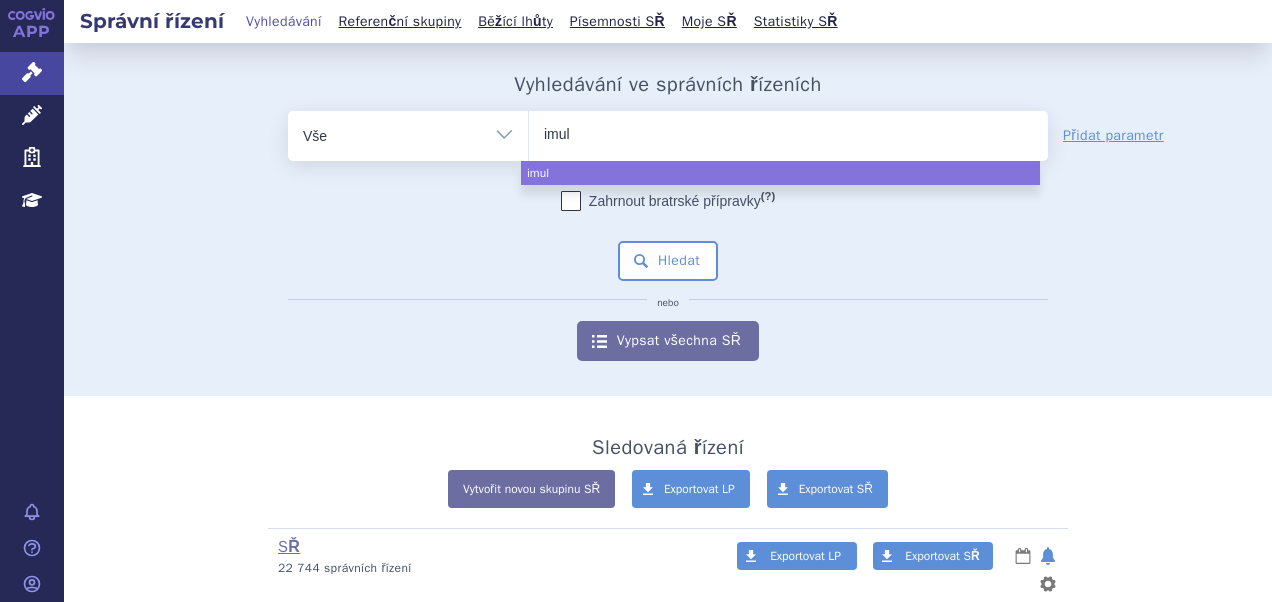 type on "imuld" 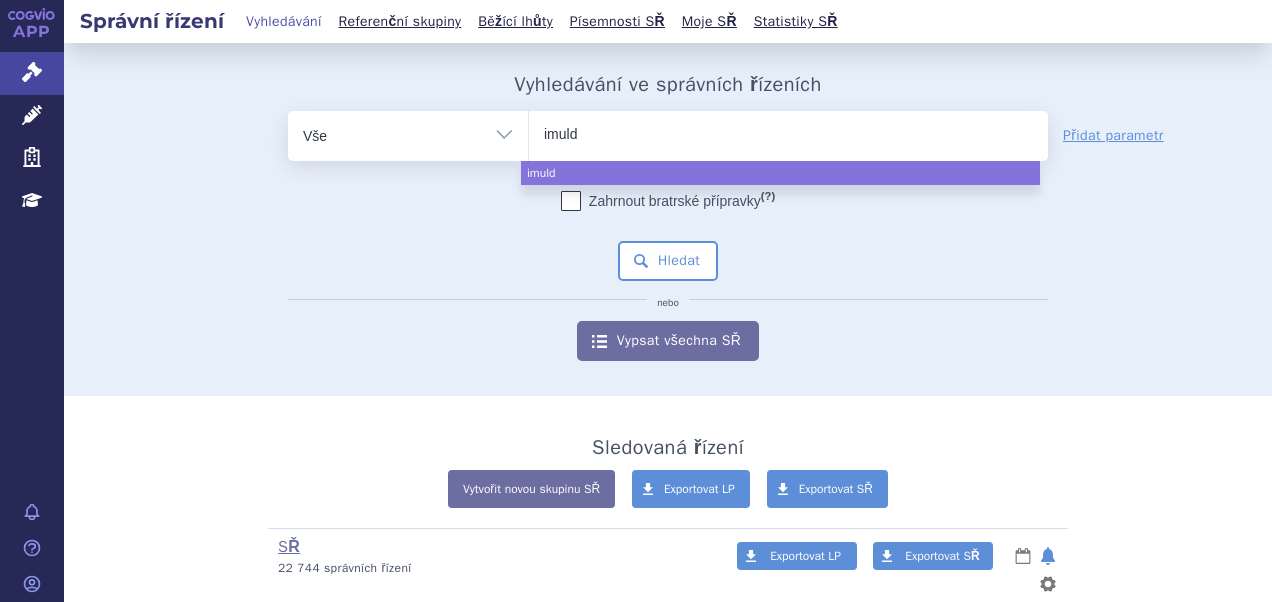 type on "imuldo" 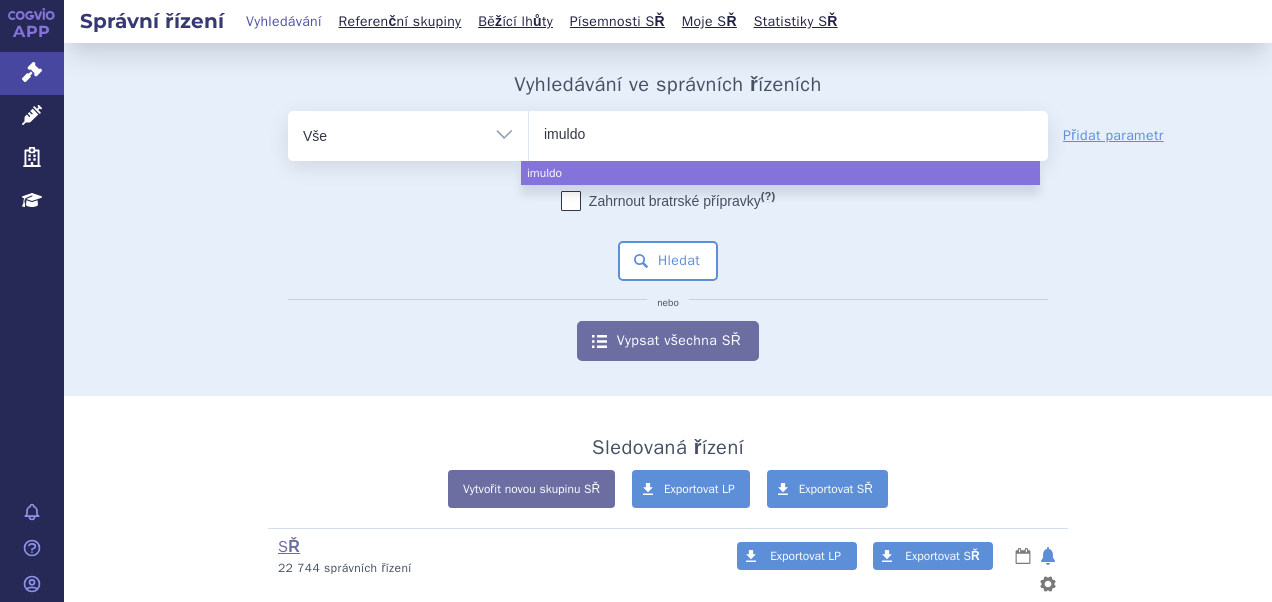 type on "imuldos" 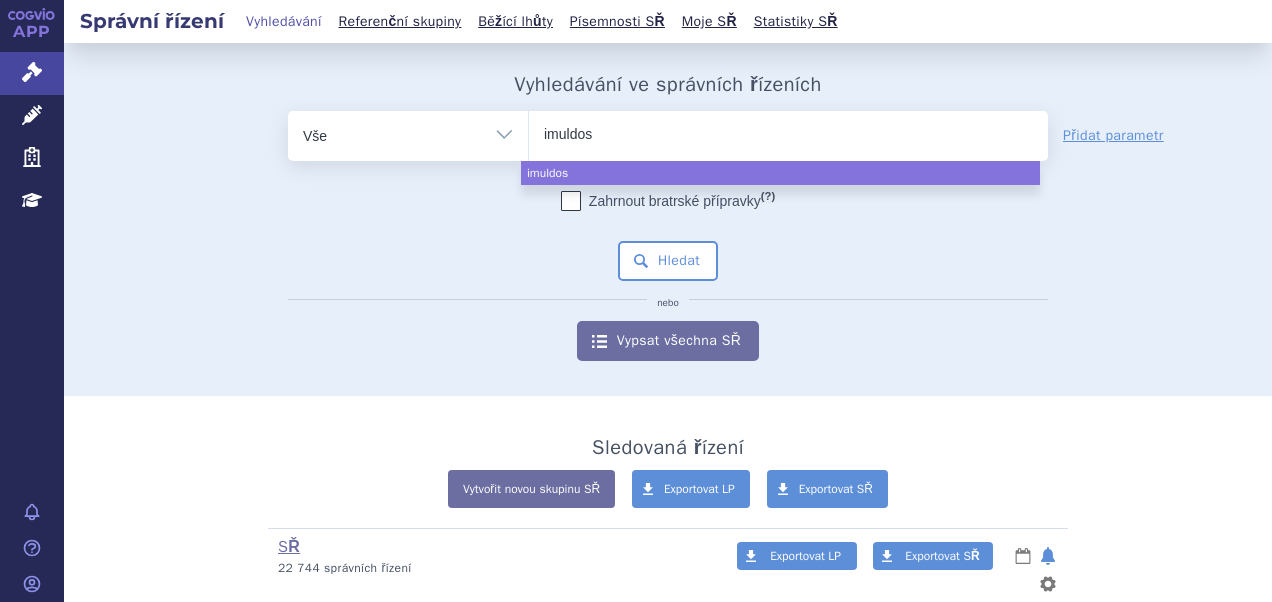 type on "imuldosa" 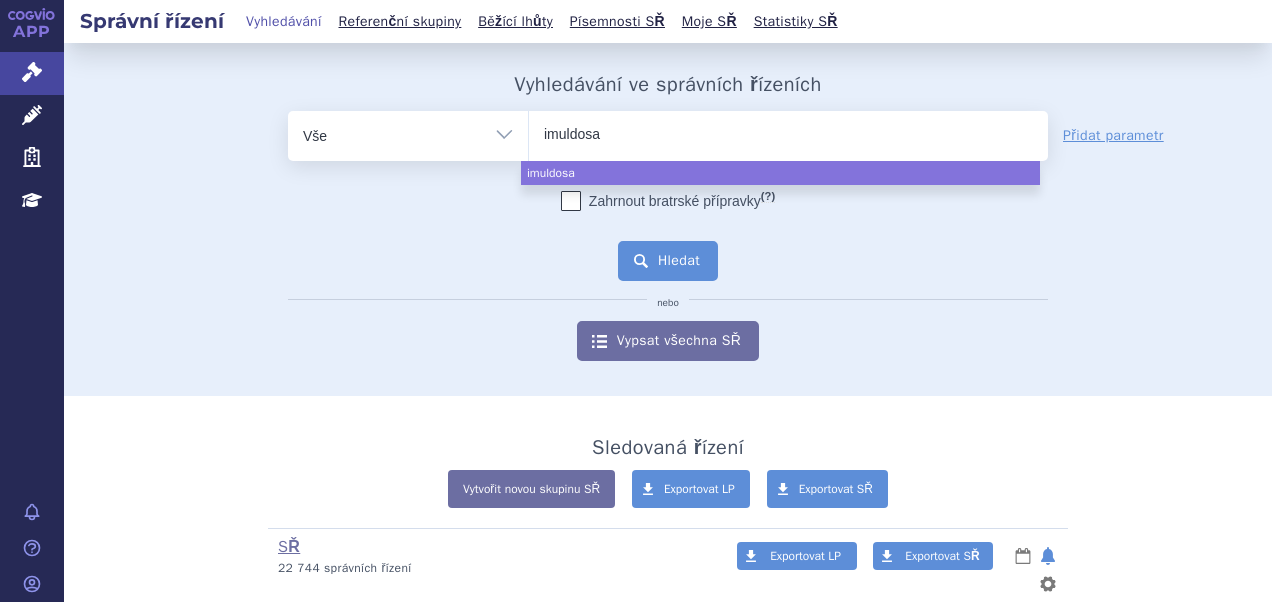 select on "imuldosa" 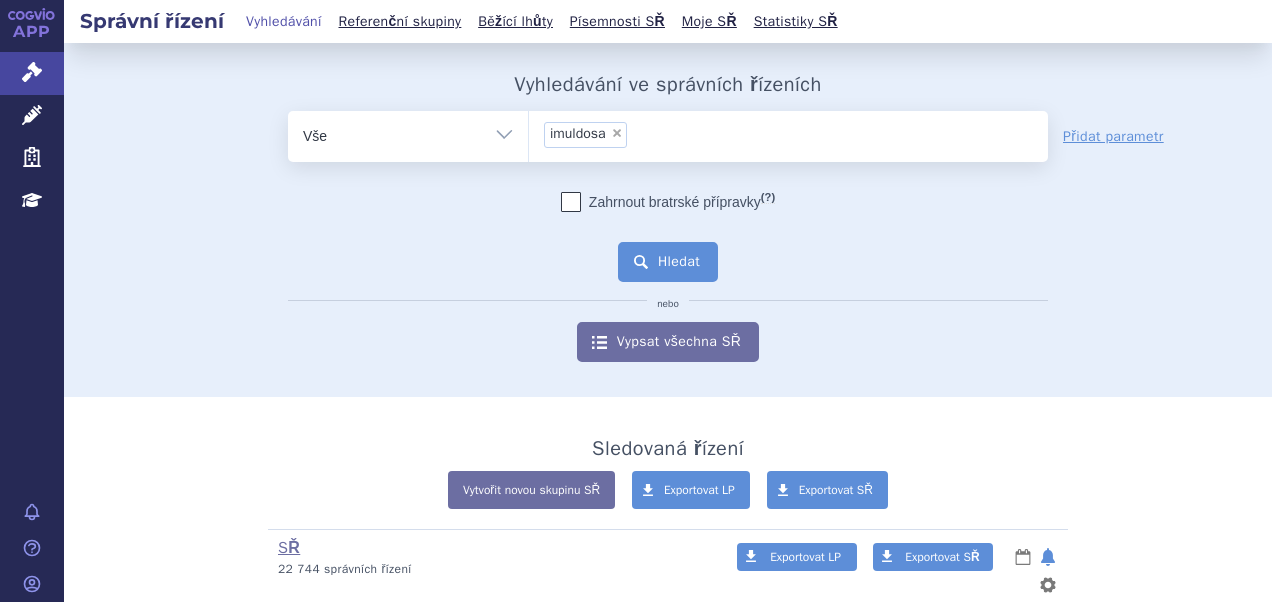 click on "Hledat" at bounding box center [668, 262] 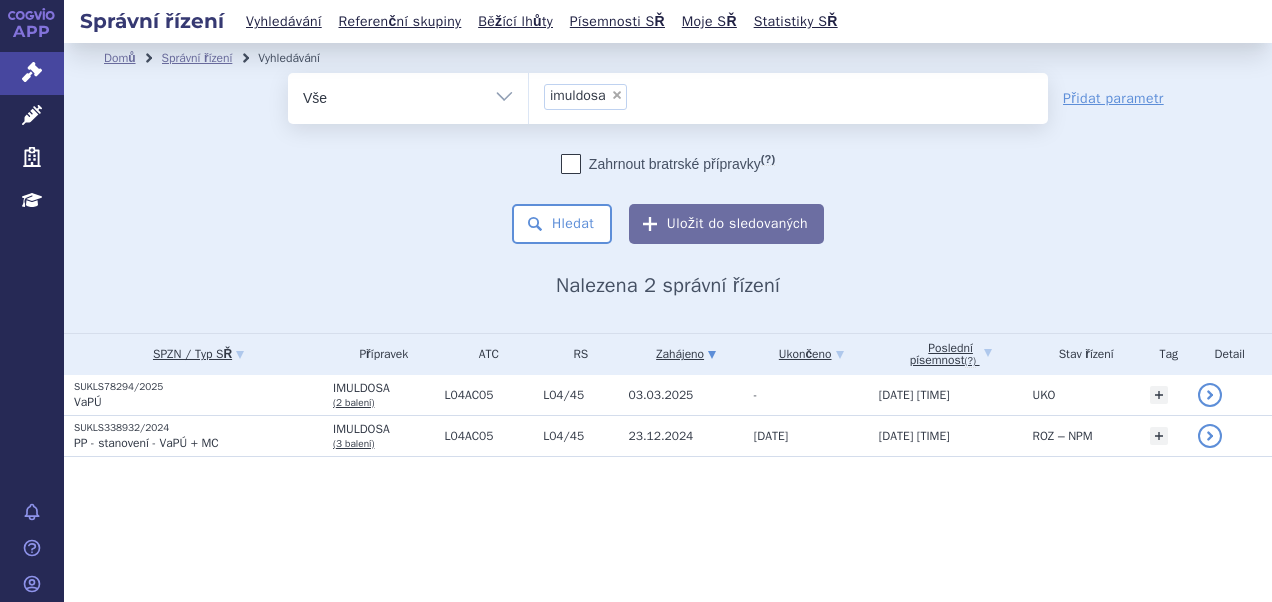 scroll, scrollTop: 0, scrollLeft: 0, axis: both 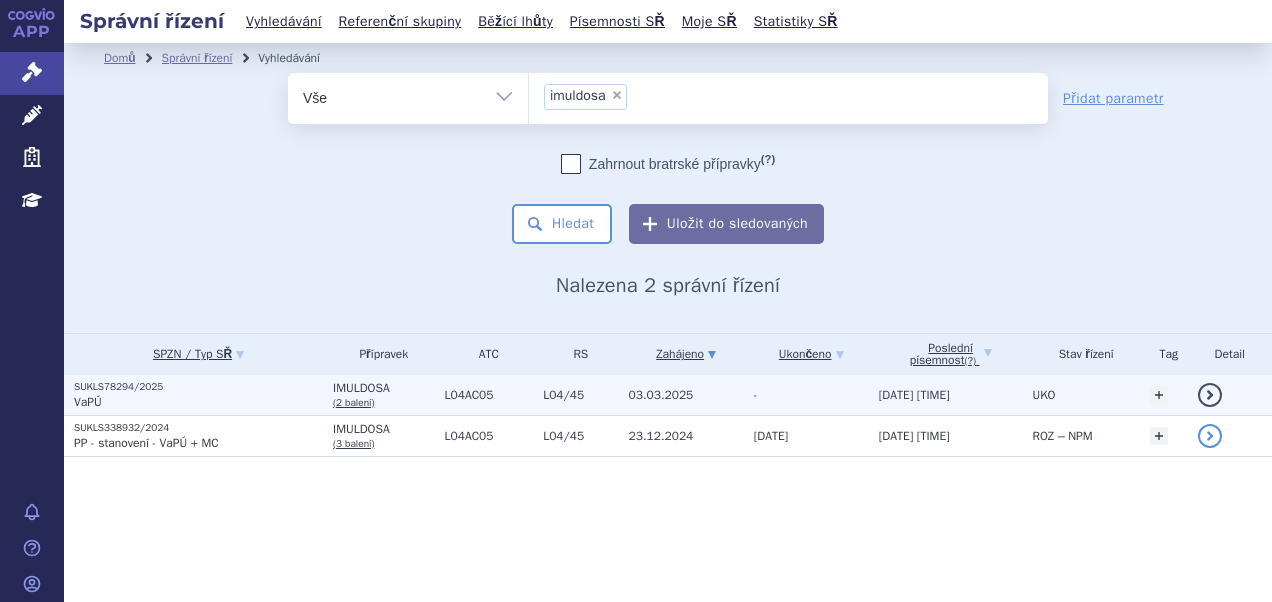 click on "VaPÚ" at bounding box center [198, 402] 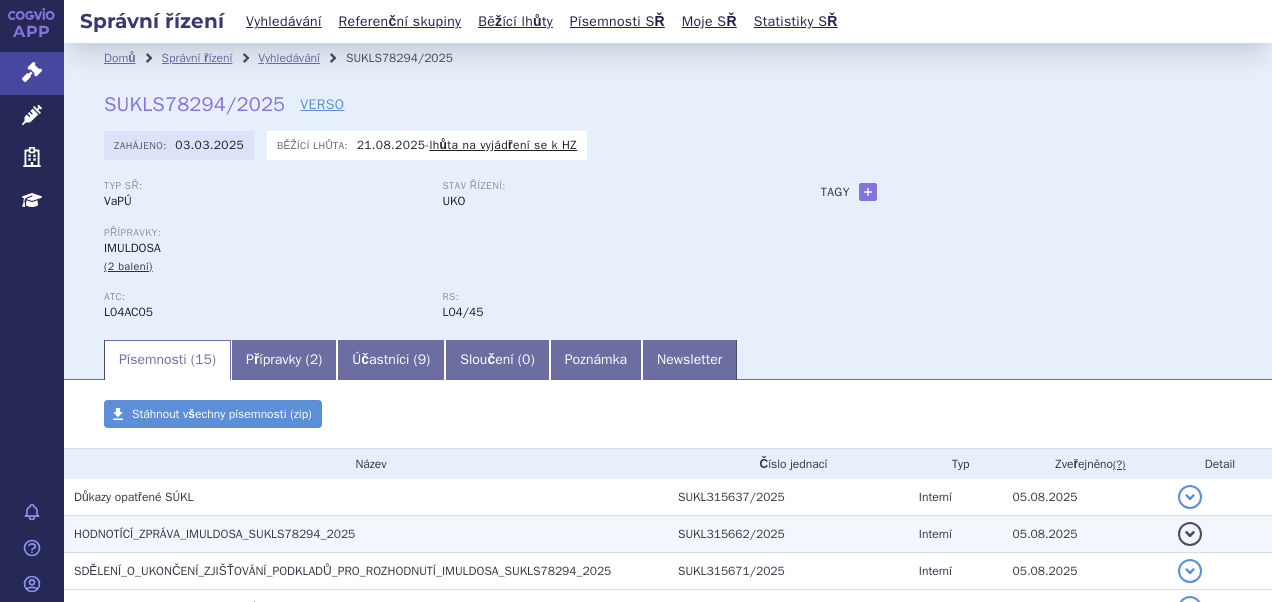 scroll, scrollTop: 0, scrollLeft: 0, axis: both 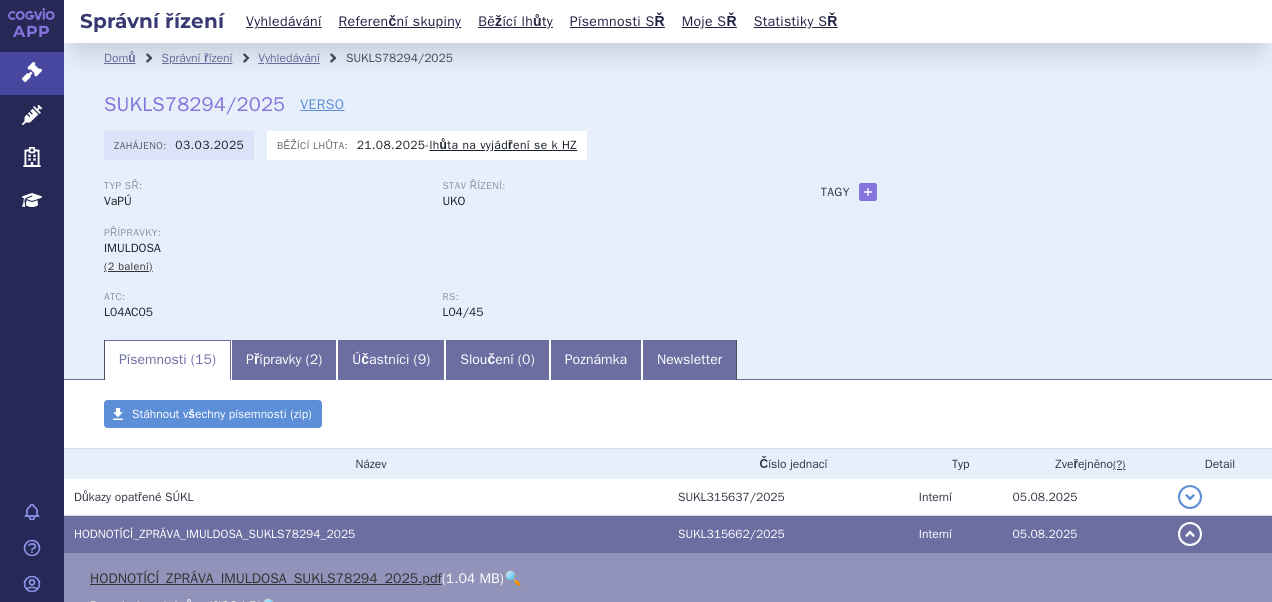 click on "HODNOTÍCÍ_ZPRÁVA_IMULDOSA_SUKLS78294_2025.pdf" at bounding box center [266, 578] 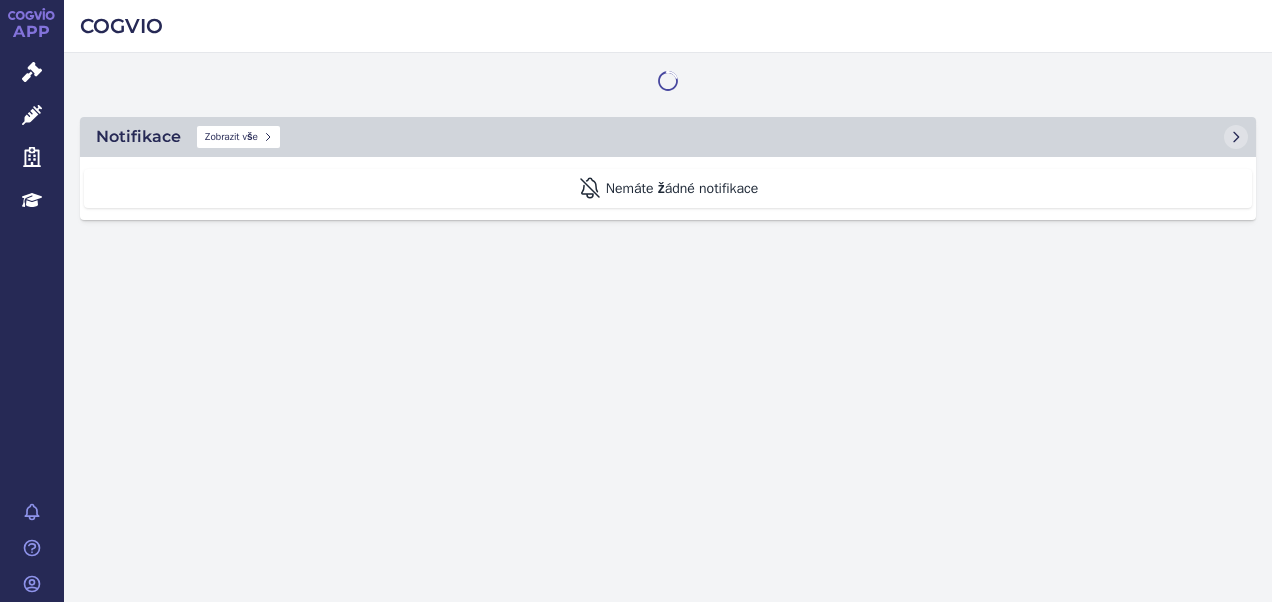 scroll, scrollTop: 0, scrollLeft: 0, axis: both 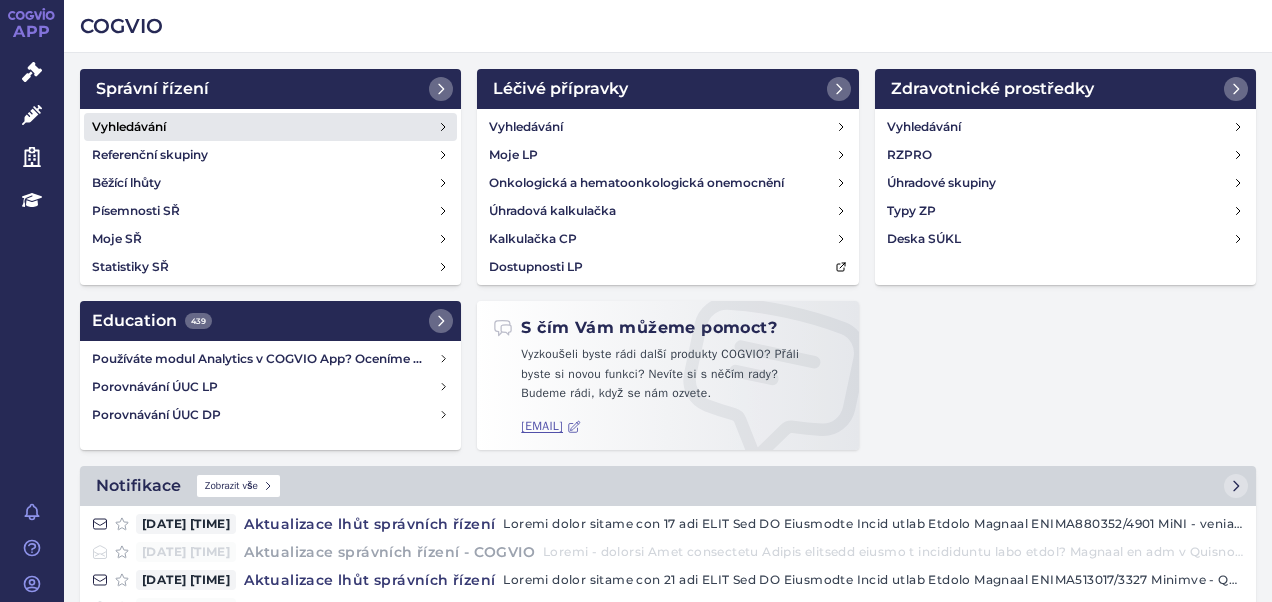 click on "Vyhledávání" at bounding box center [270, 127] 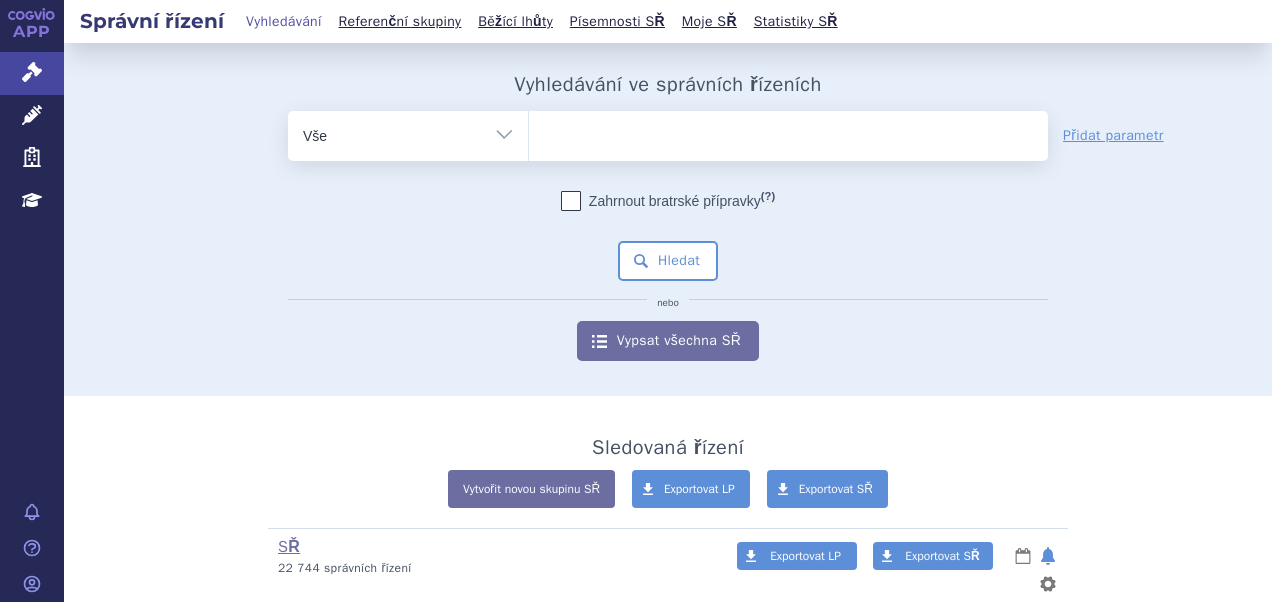 scroll, scrollTop: 0, scrollLeft: 0, axis: both 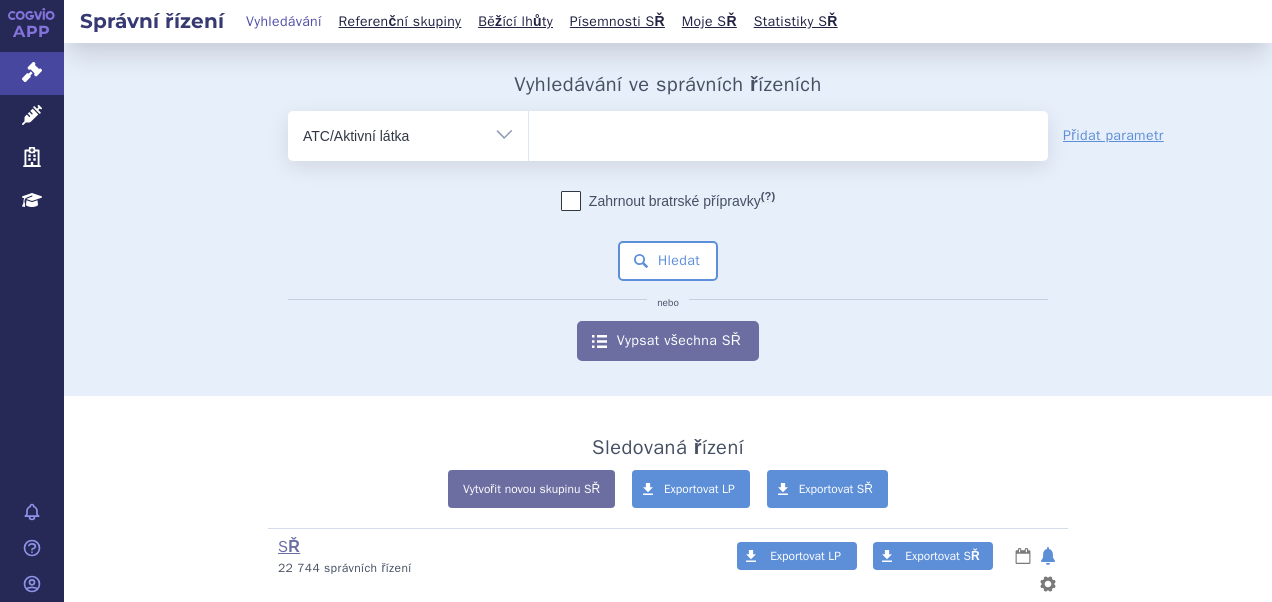 click on "Vše
Spisová značka
Typ SŘ
Přípravek/SUKL kód
Účastník/Držitel" at bounding box center [408, 133] 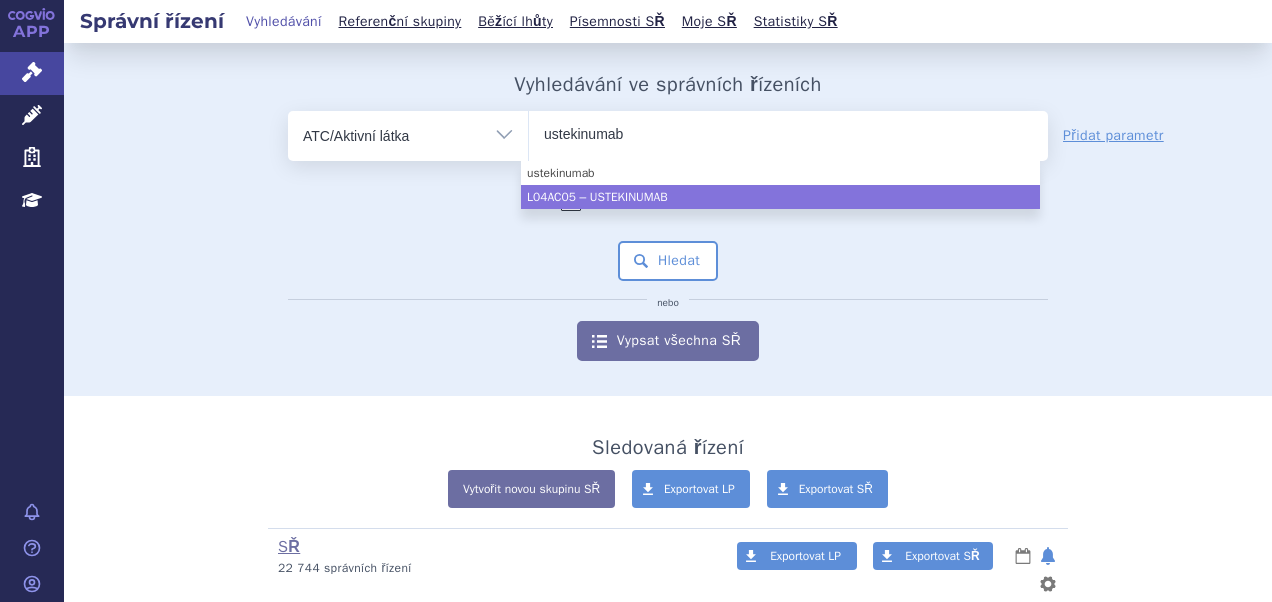 type on "ustekinumab" 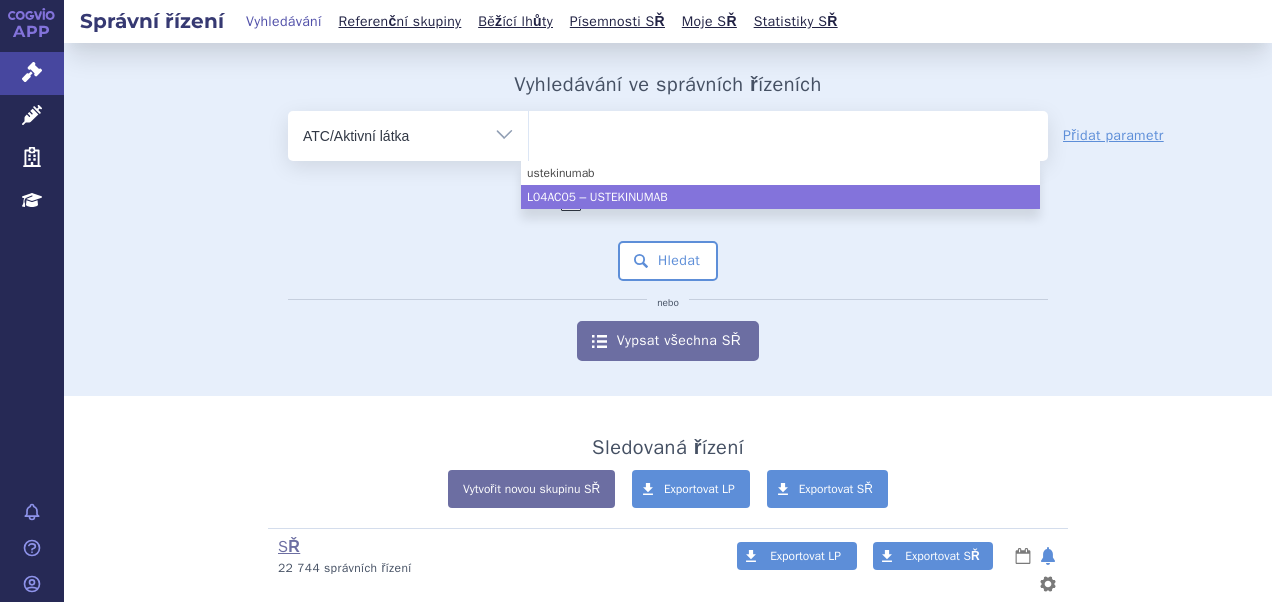 select on "L04AC05" 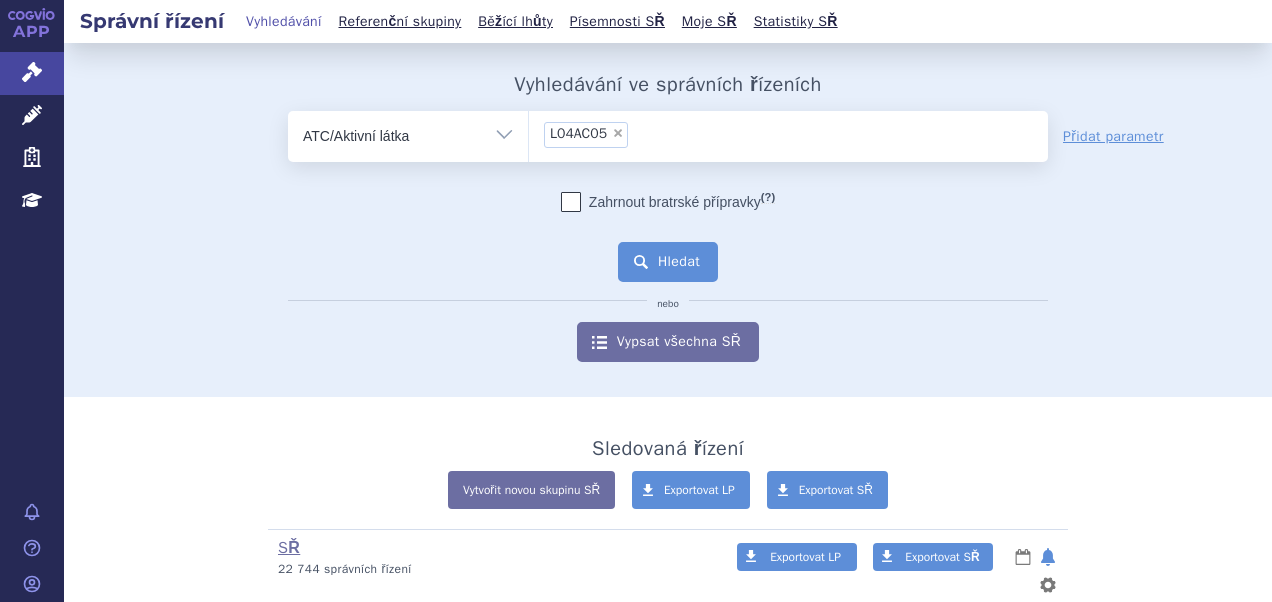 click on "Hledat" at bounding box center [668, 262] 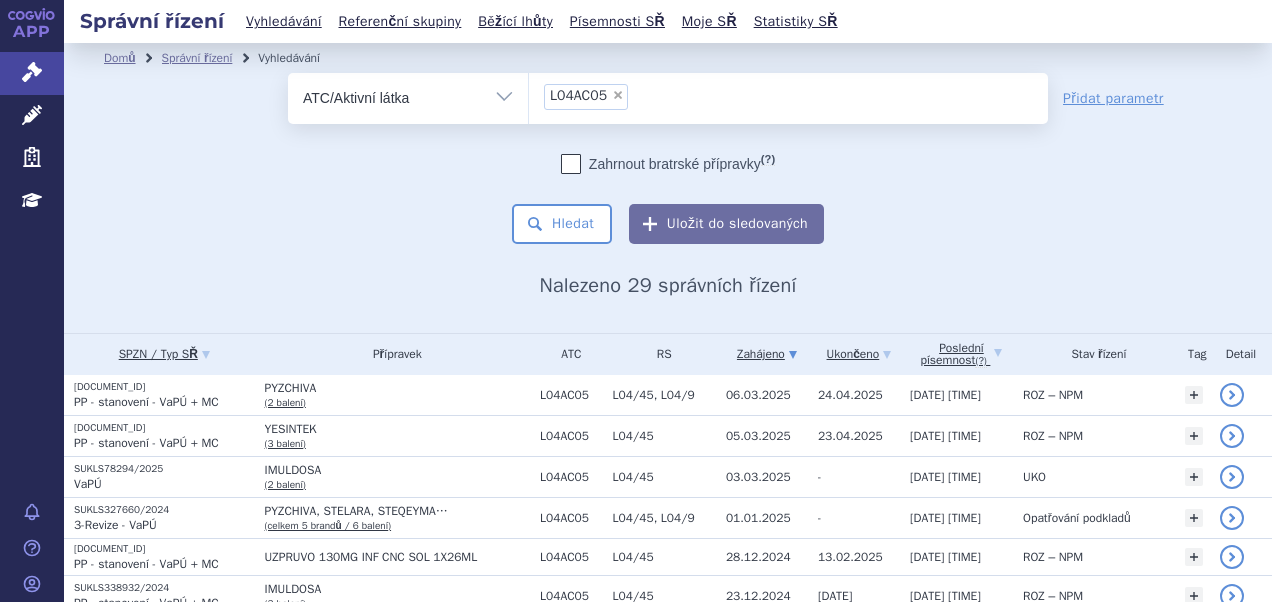 scroll, scrollTop: 0, scrollLeft: 0, axis: both 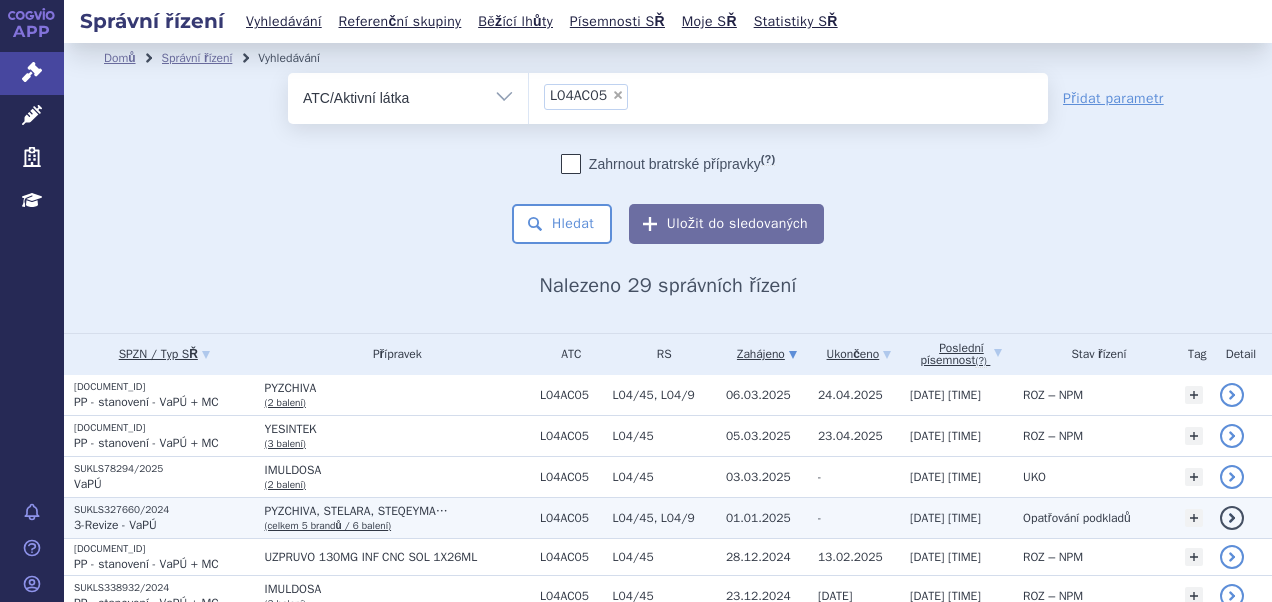 click on "SUKLS327660/2024" at bounding box center (164, 510) 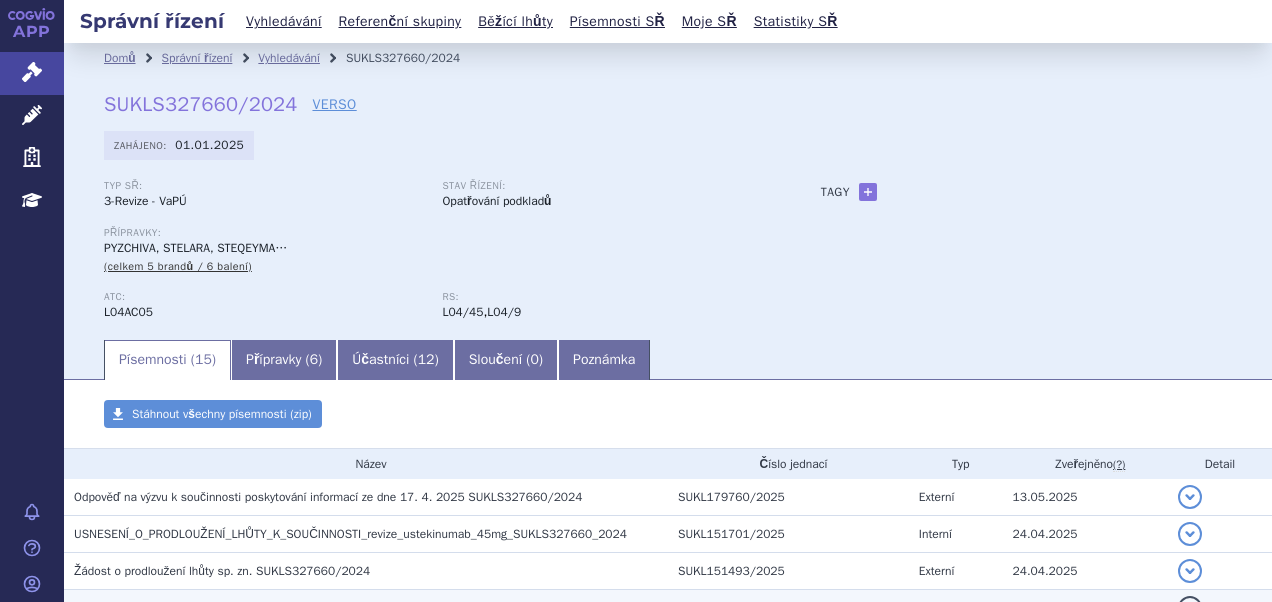 scroll, scrollTop: 0, scrollLeft: 0, axis: both 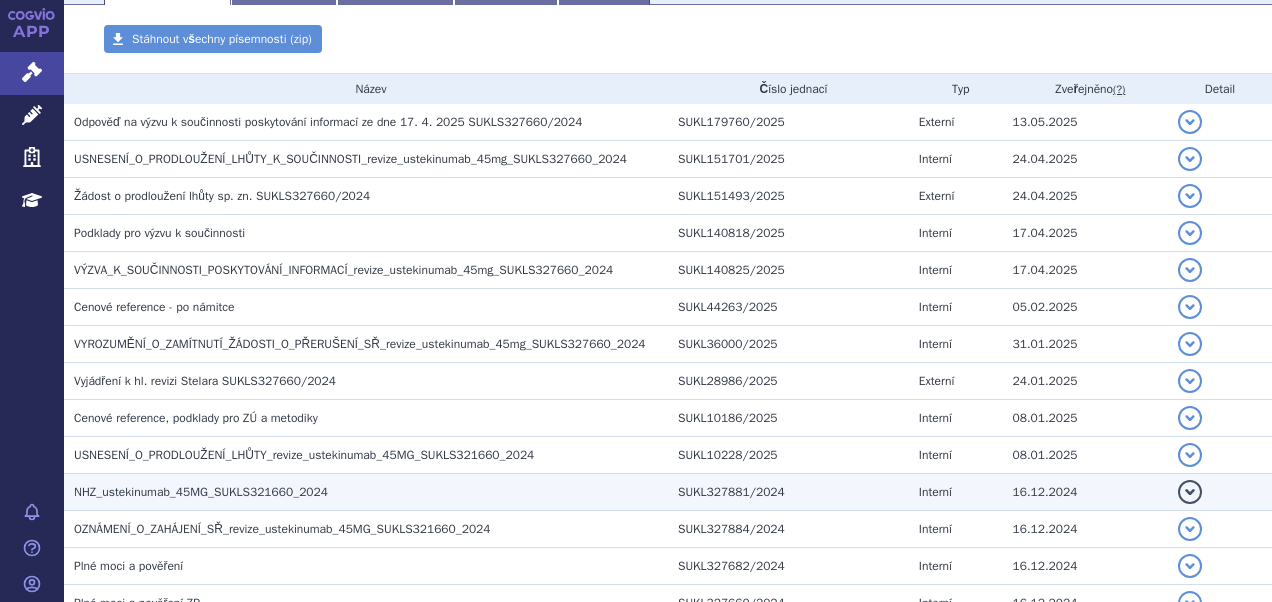 click on "NHZ_ustekinumab_45MG_SUKLS321660_2024" at bounding box center [201, 492] 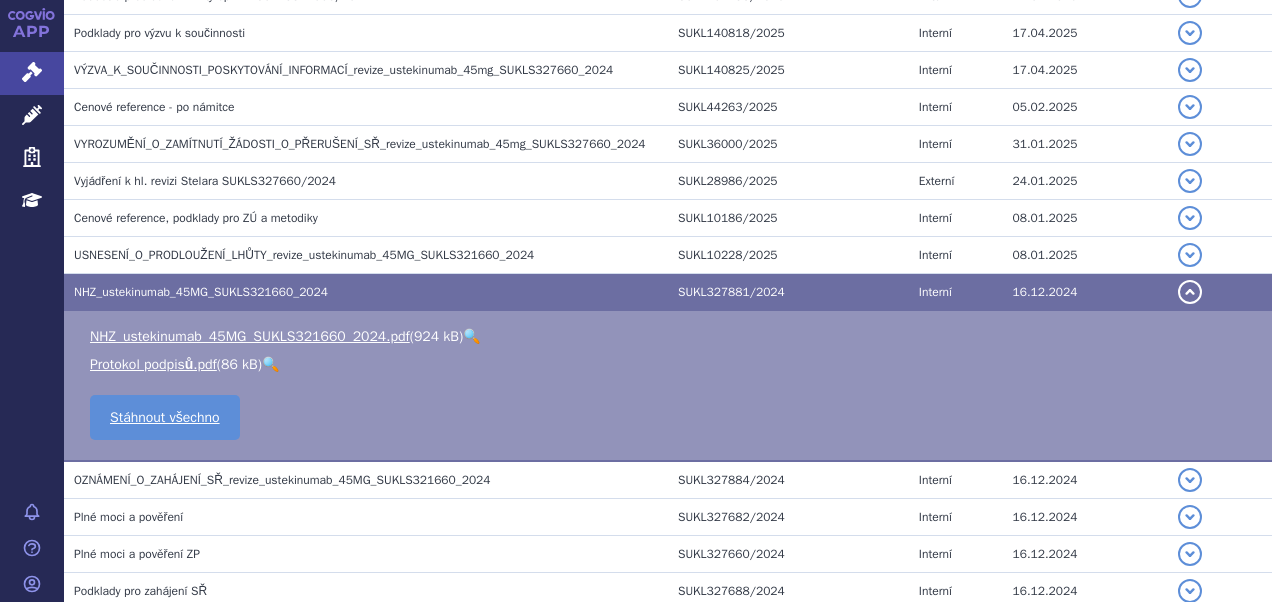 scroll, scrollTop: 699, scrollLeft: 0, axis: vertical 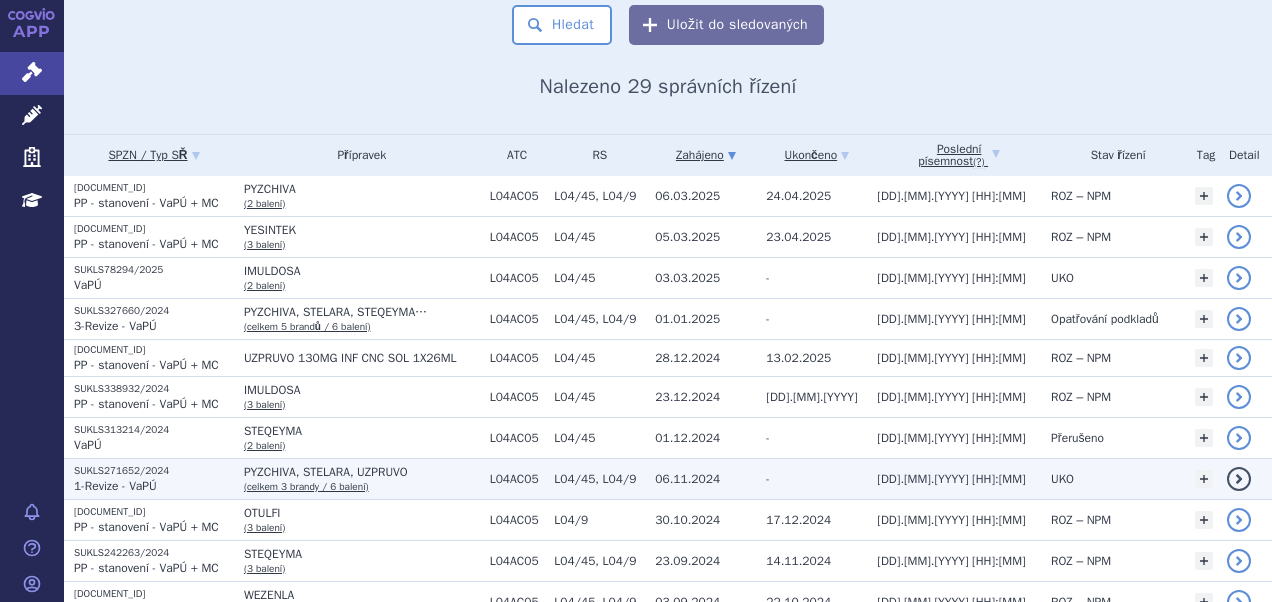 click on "SUKLS271652/2024" at bounding box center (154, 471) 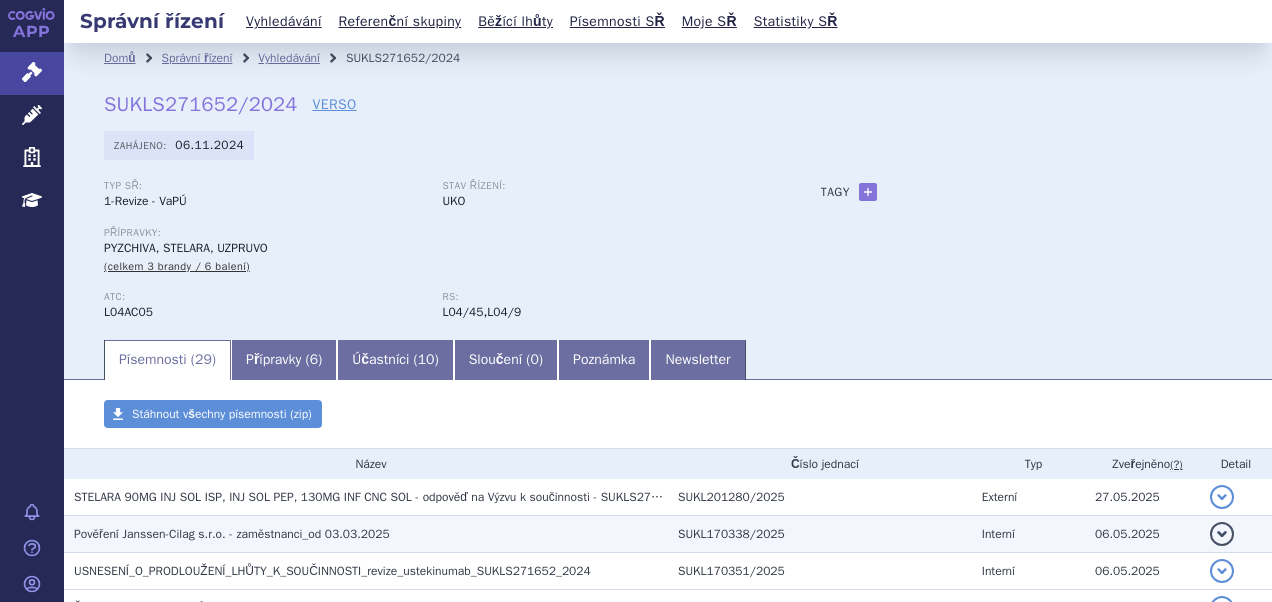 scroll, scrollTop: 0, scrollLeft: 0, axis: both 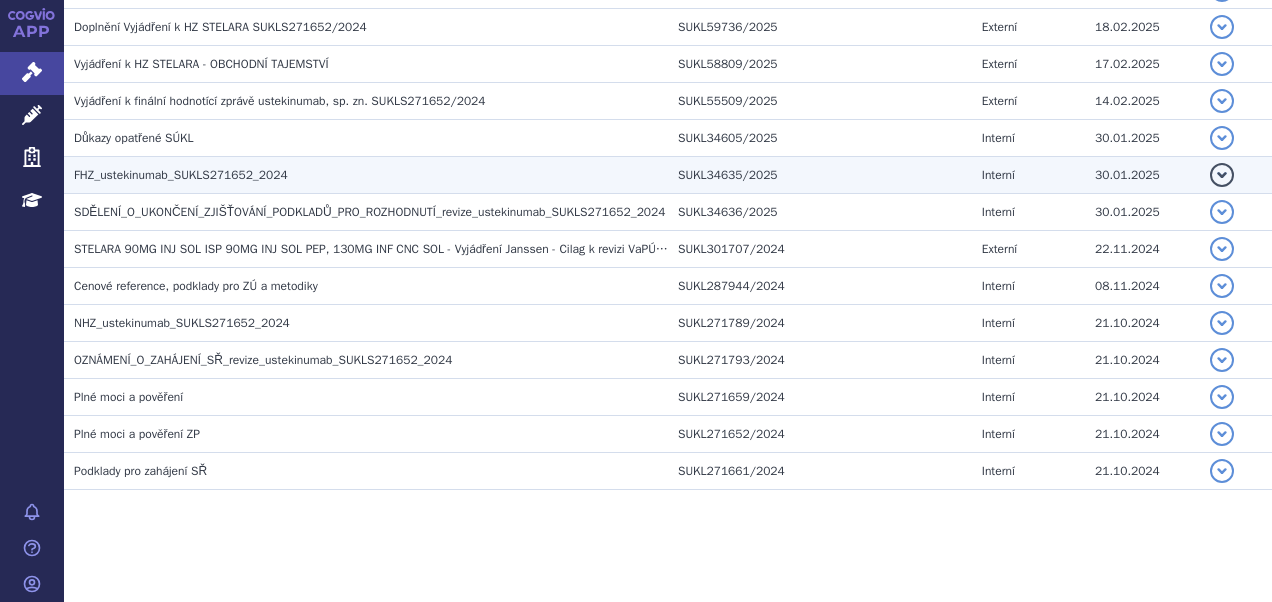click on "FHZ_ustekinumab_SUKLS271652_2024" at bounding box center (181, 175) 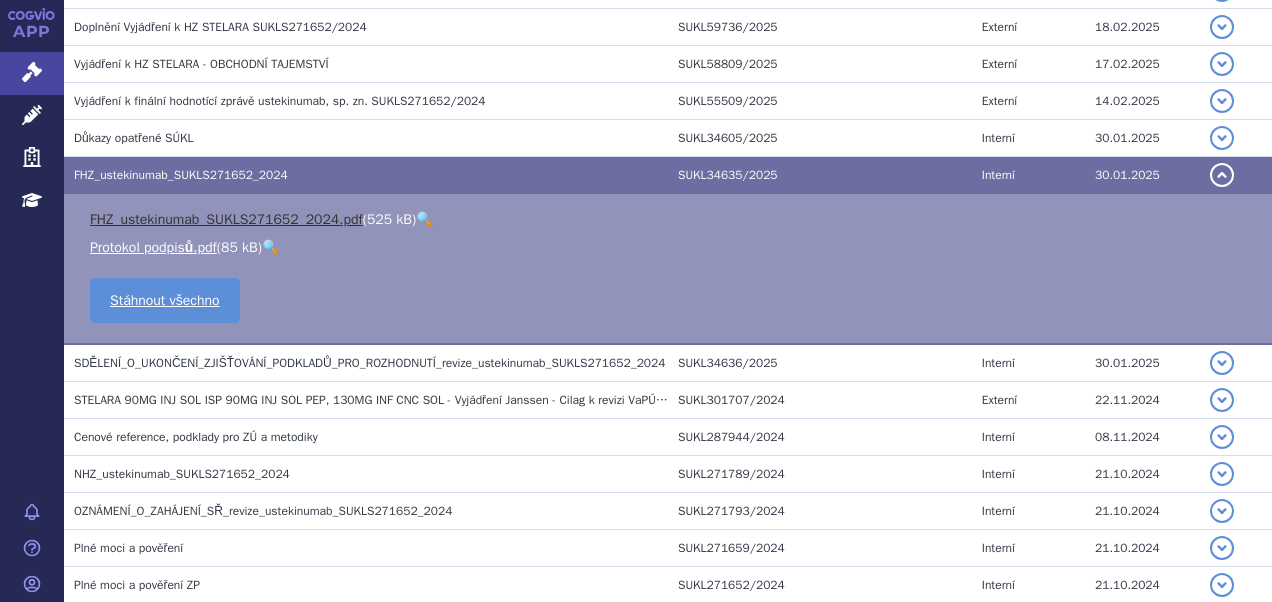 click on "FHZ_ustekinumab_SUKLS271652_2024.pdf" at bounding box center (226, 219) 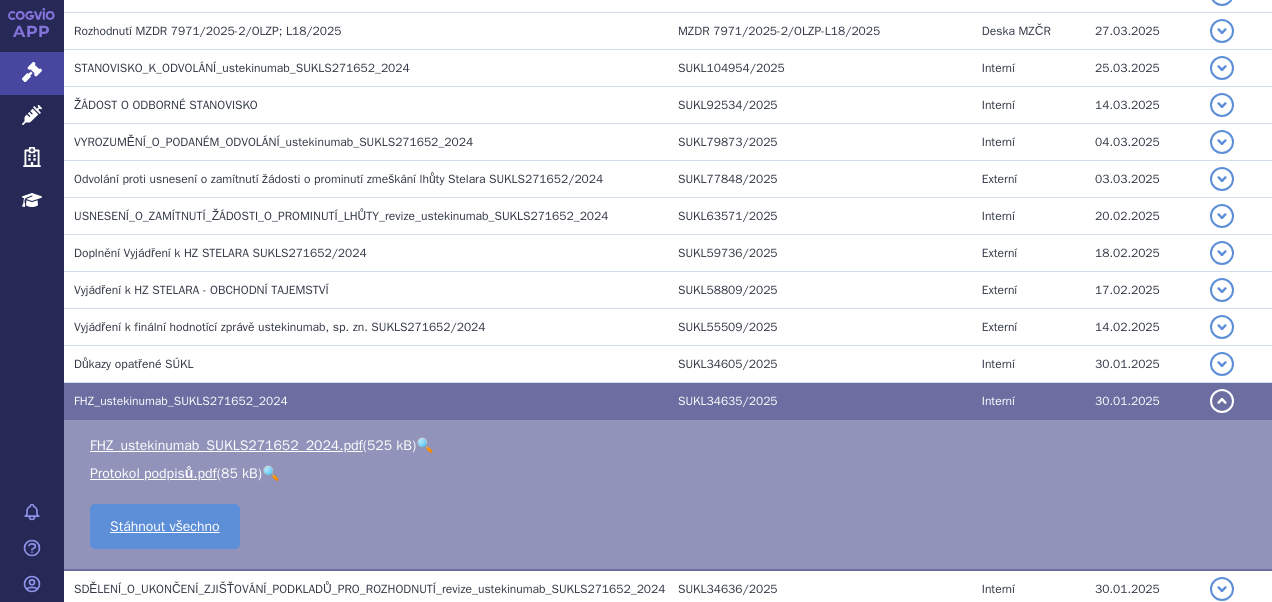 scroll, scrollTop: 729, scrollLeft: 0, axis: vertical 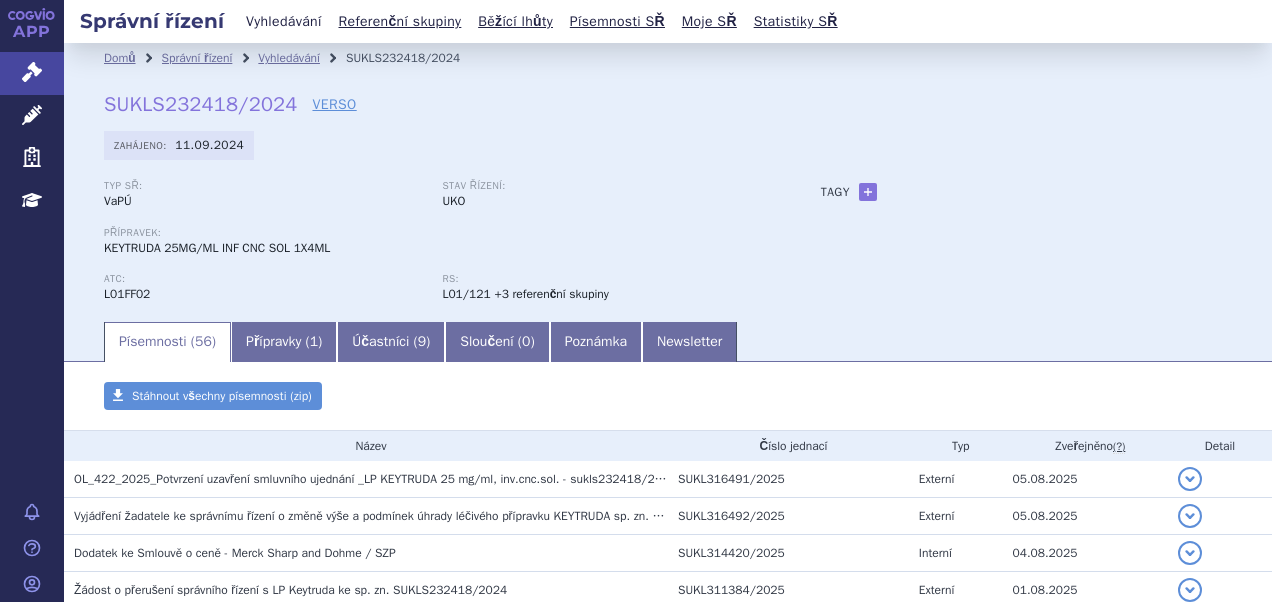 click on "Vyhledávání" at bounding box center (284, 21) 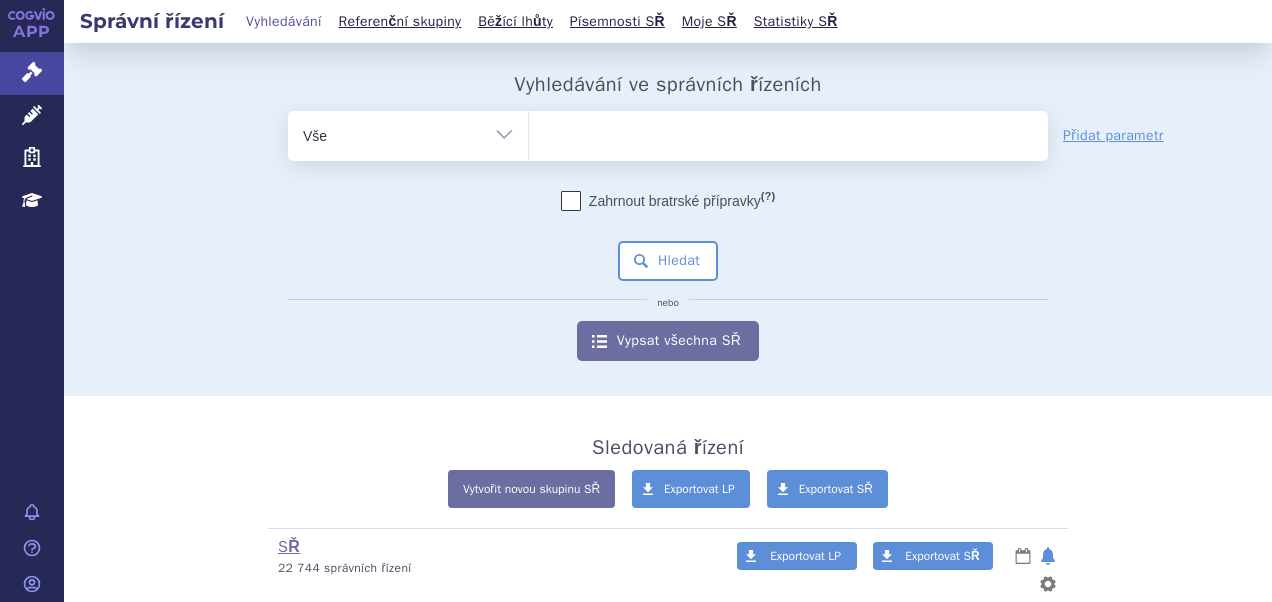 scroll, scrollTop: 0, scrollLeft: 0, axis: both 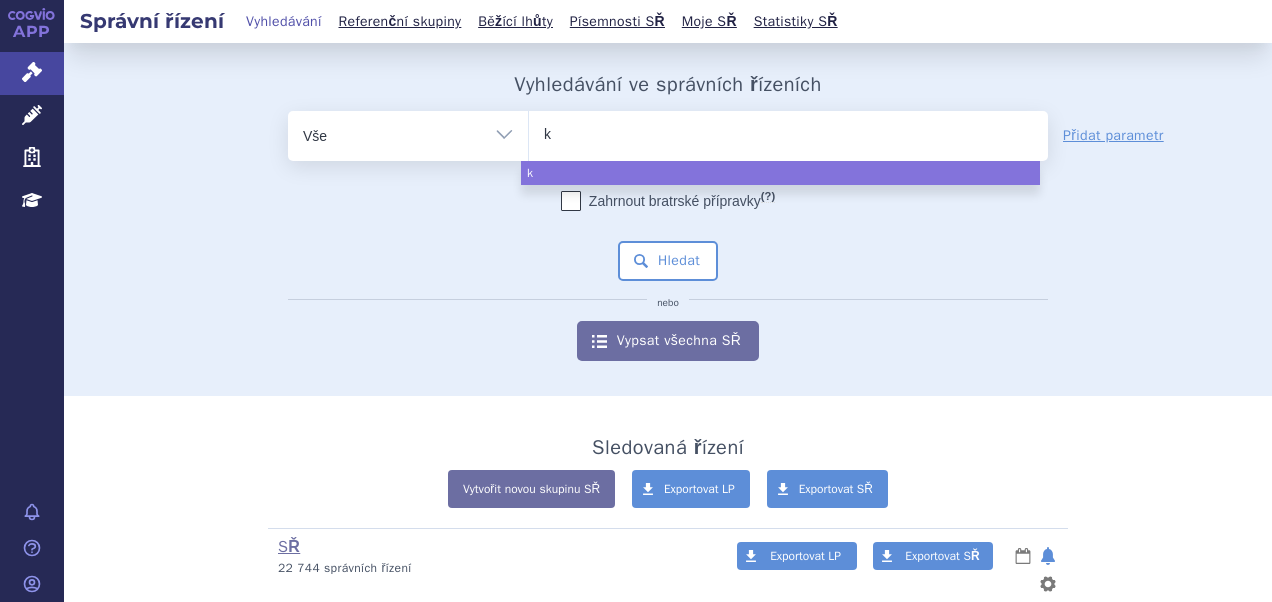 type on "ke" 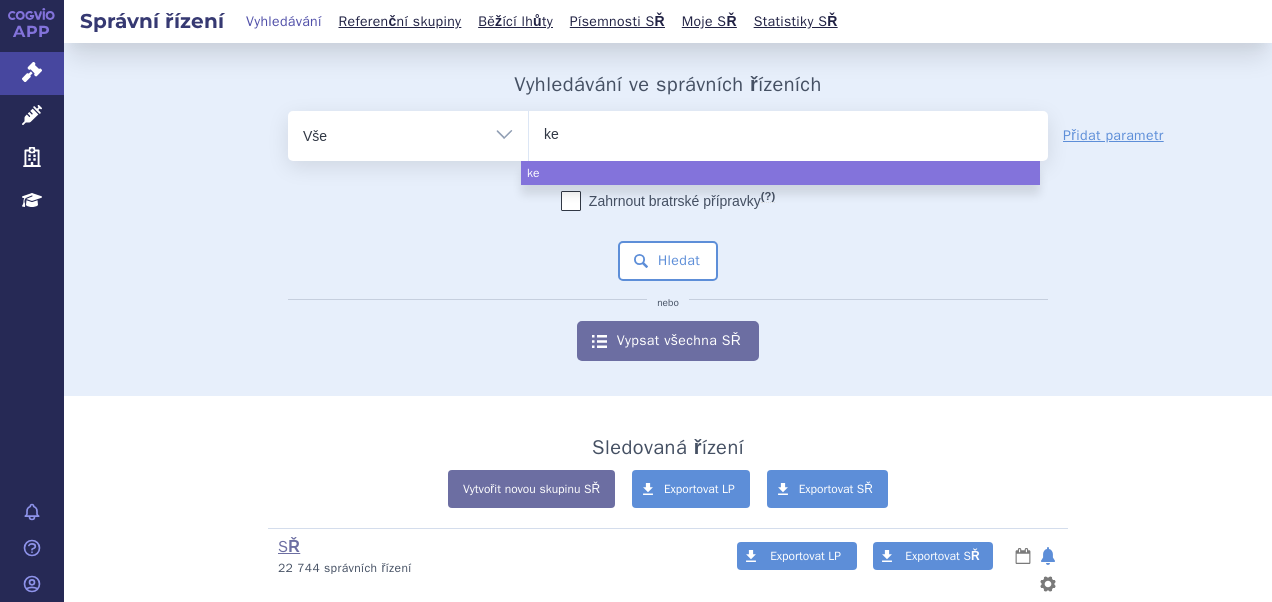 type on "key" 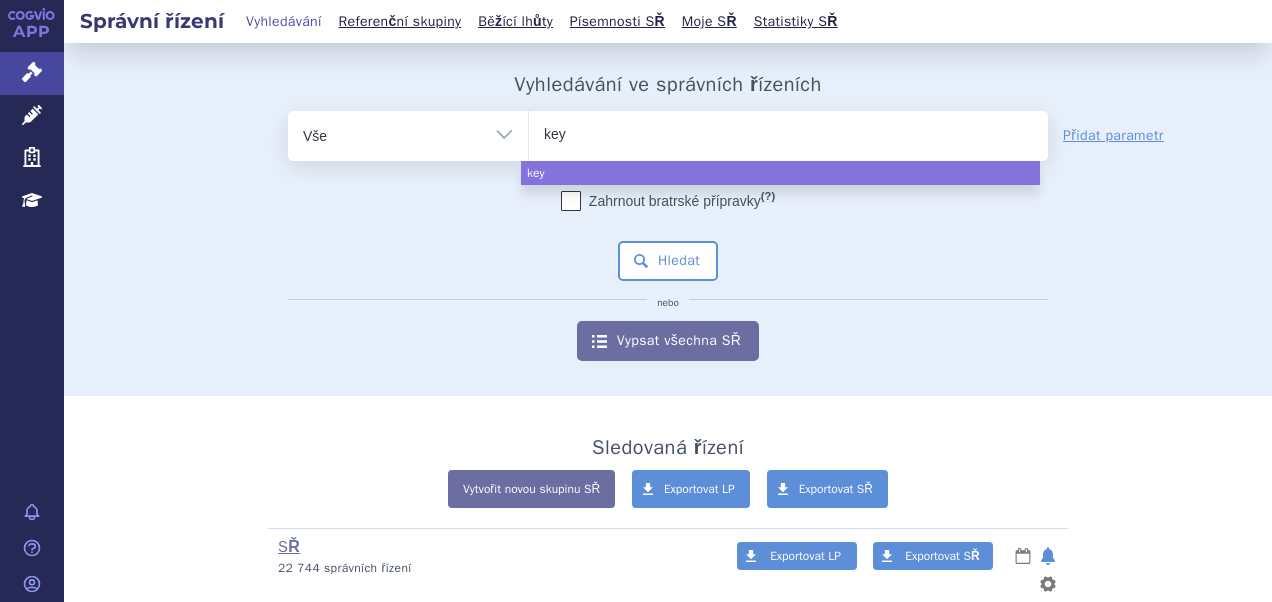 type on "keyt" 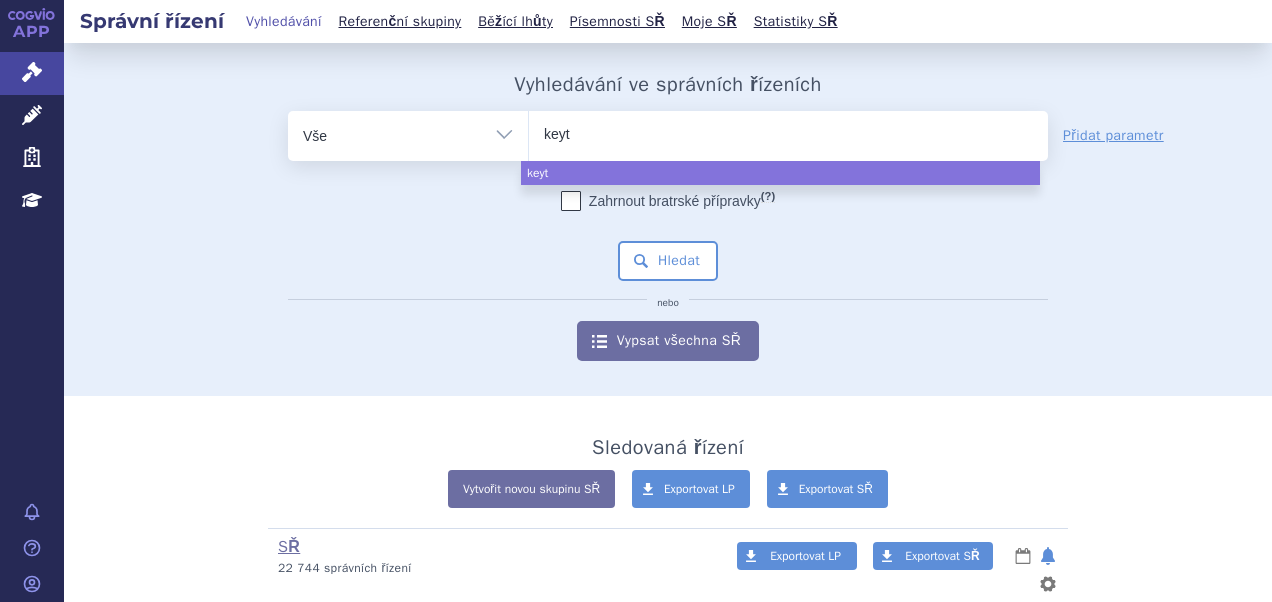 type on "keytu" 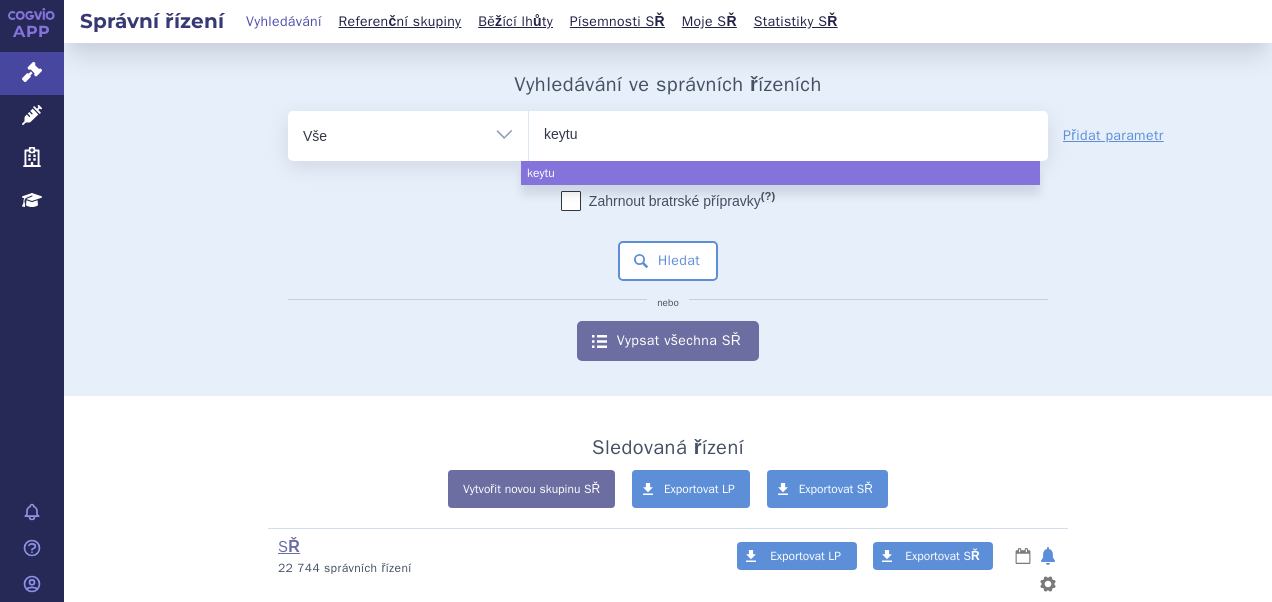 type on "keytud" 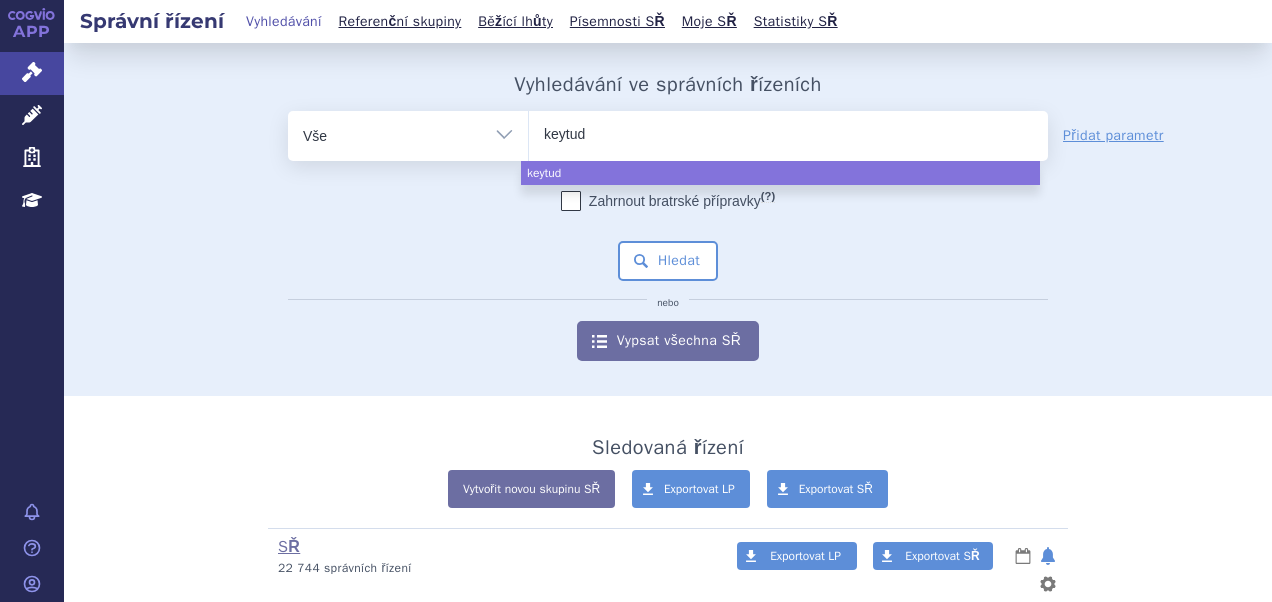 type on "keytuda" 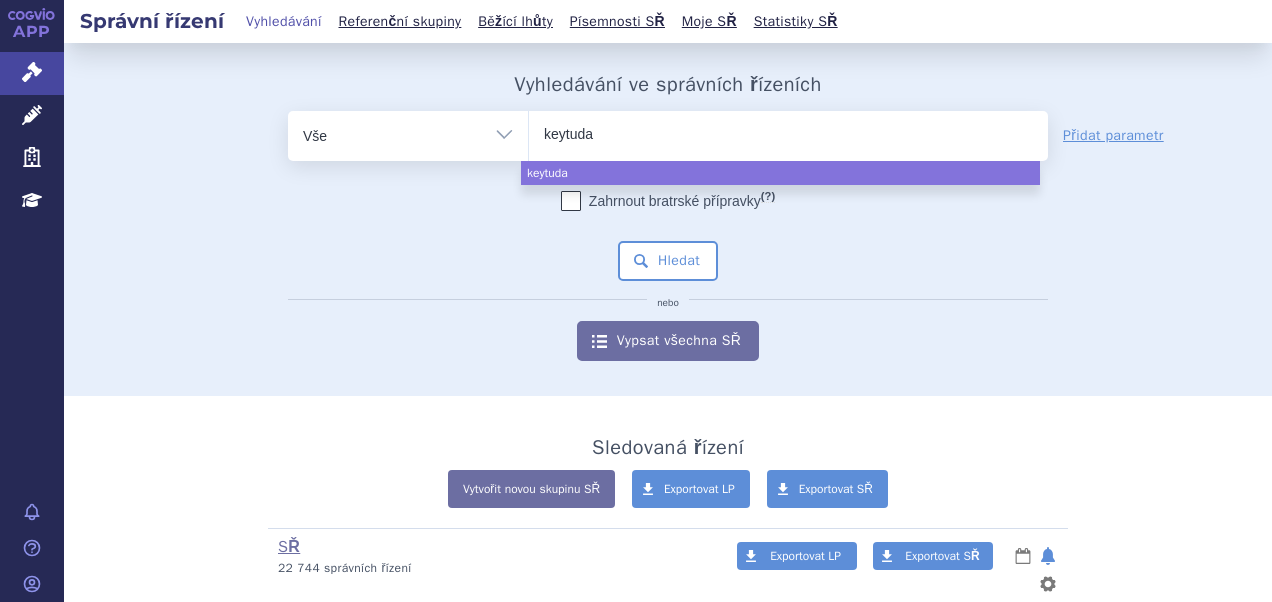 type on "keytud" 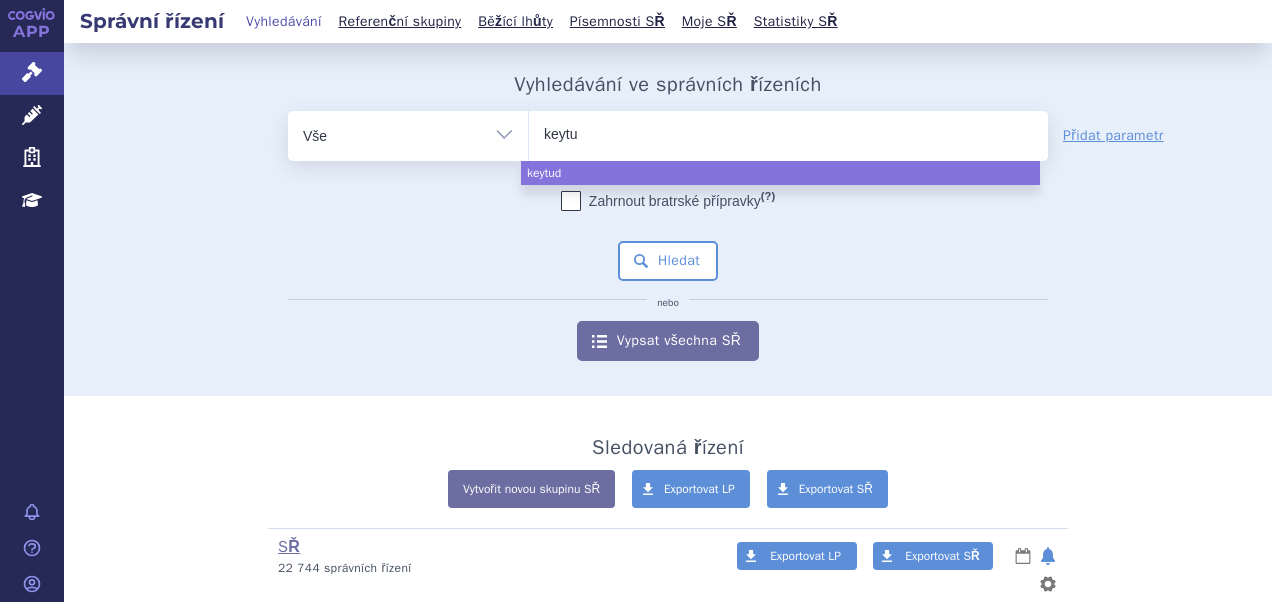type on "keyt" 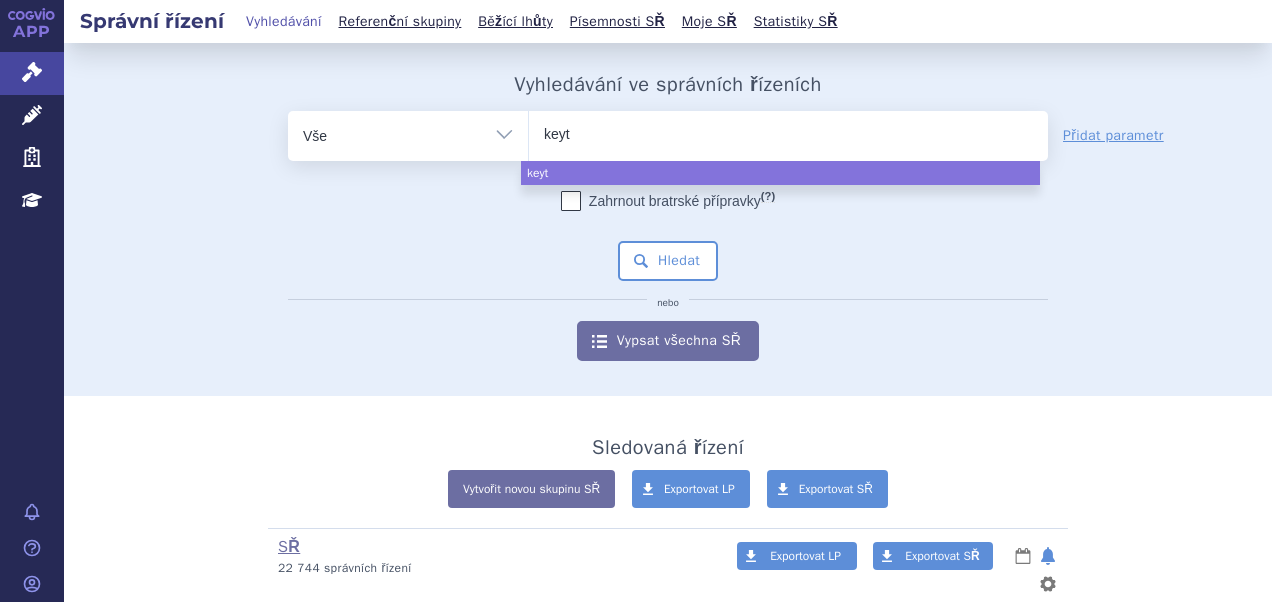 type on "keytr" 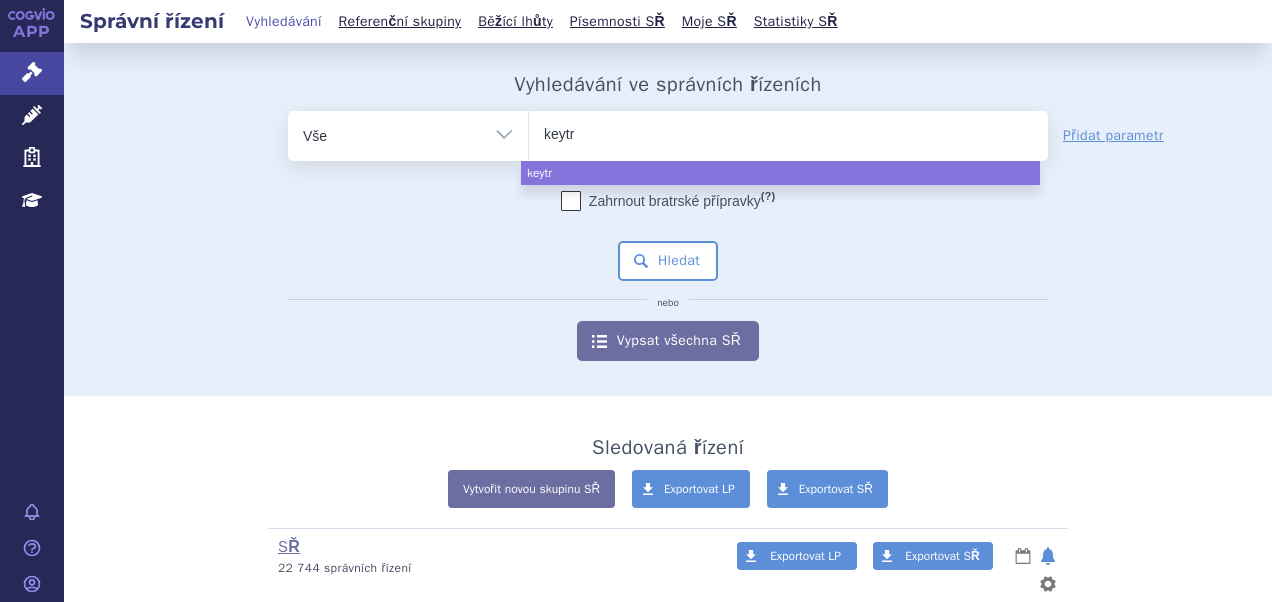 type on "keytru" 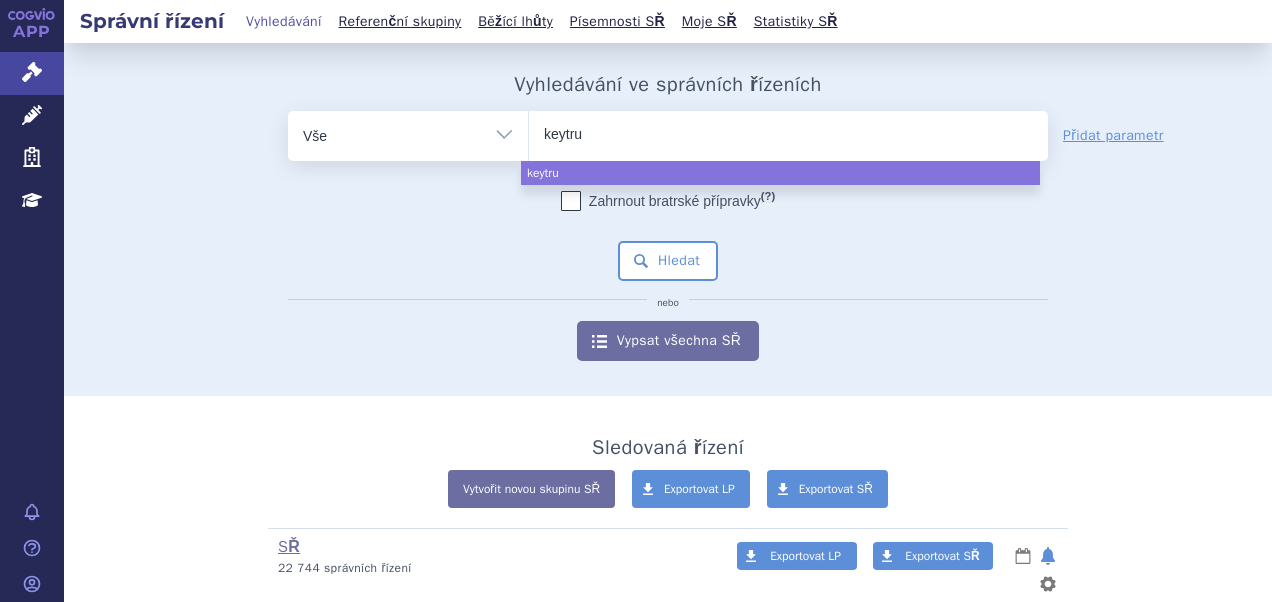 type on "keytrud" 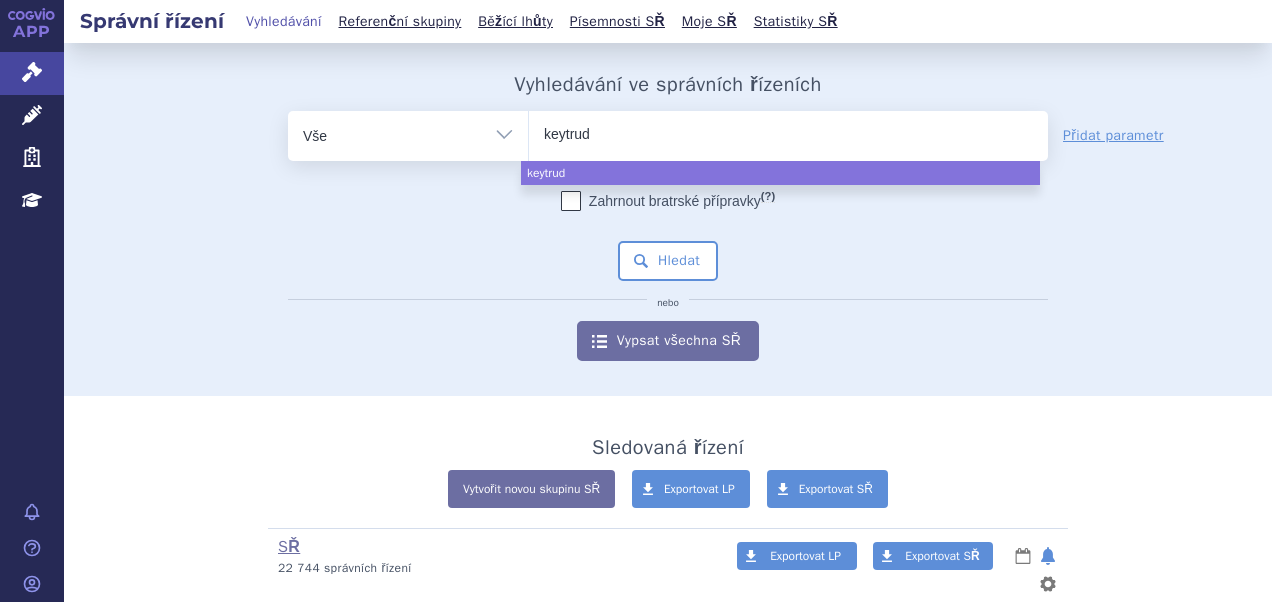 type on "keytruda" 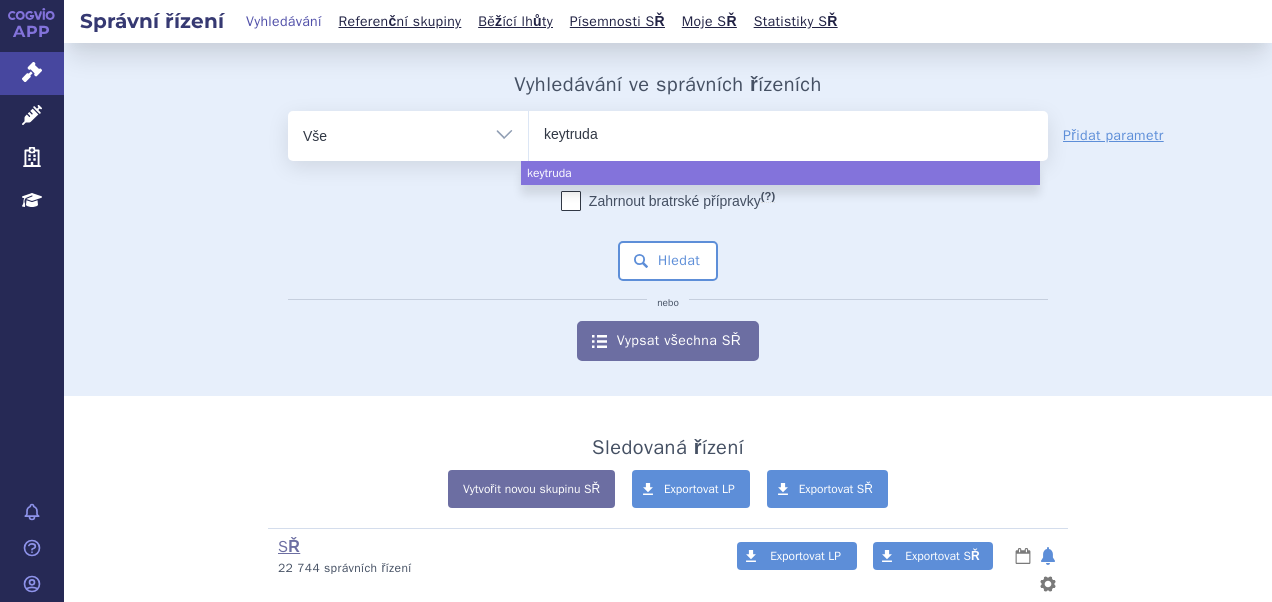 select on "keytruda" 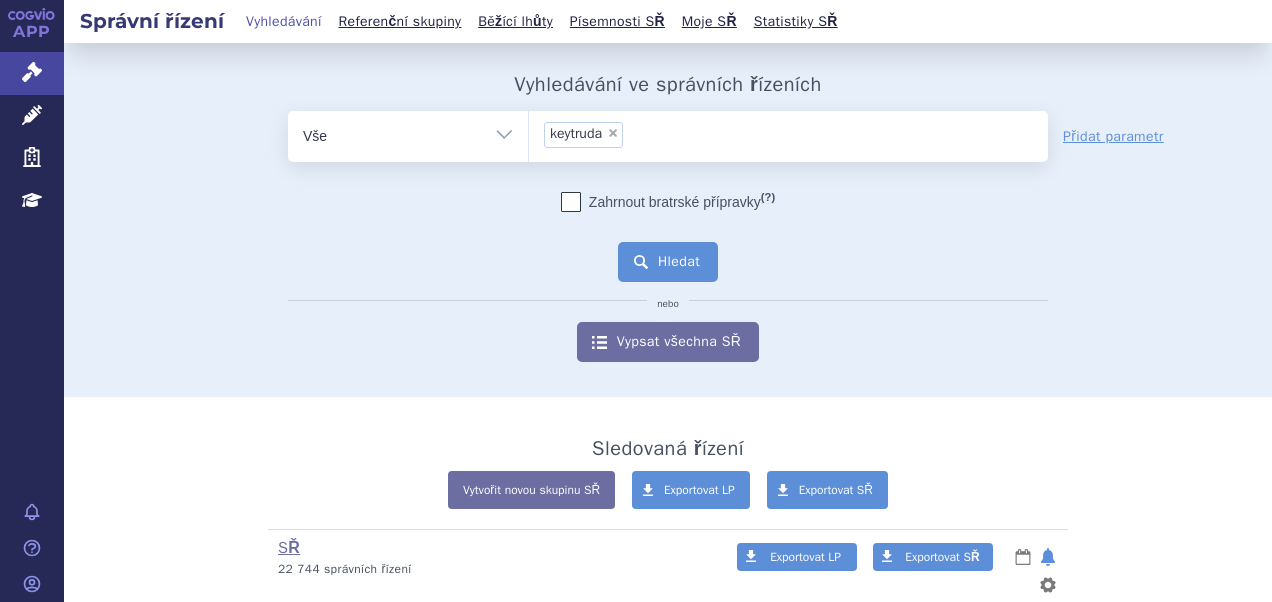 click on "Hledat" at bounding box center [668, 262] 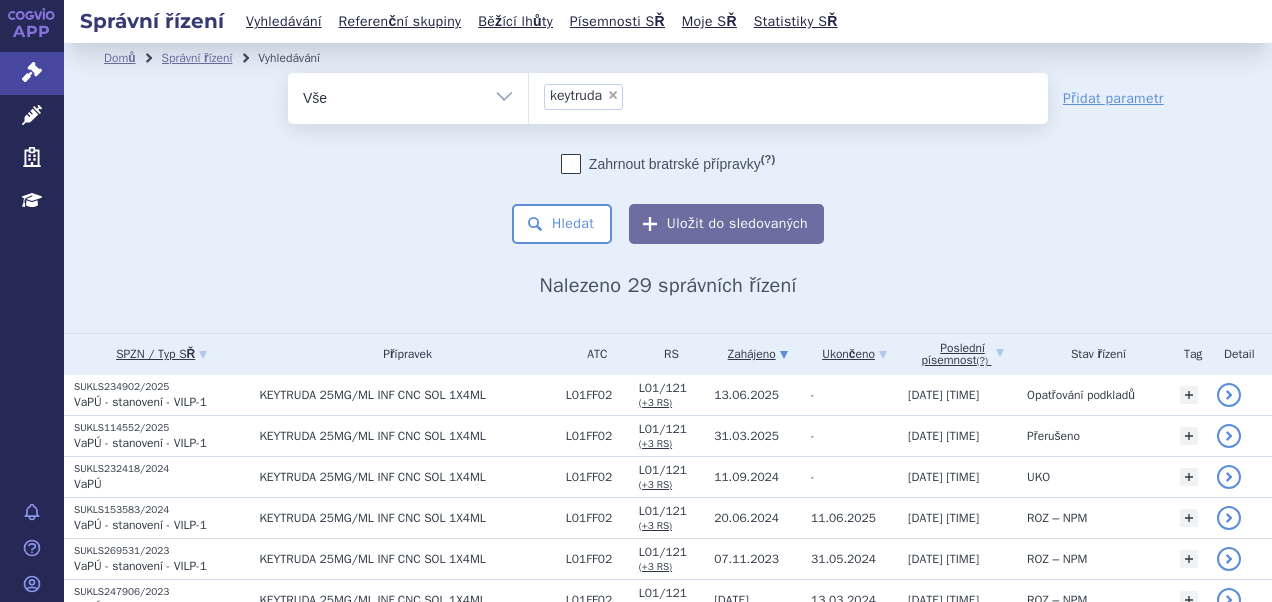 scroll, scrollTop: 0, scrollLeft: 0, axis: both 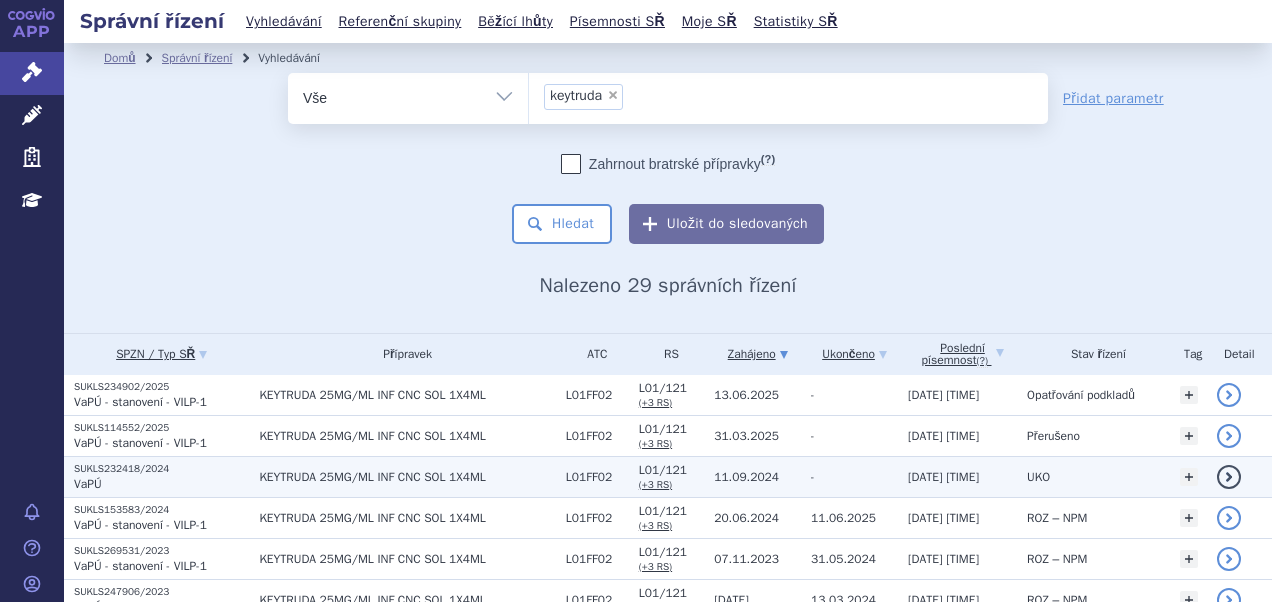 click on "VaPÚ" at bounding box center (161, 484) 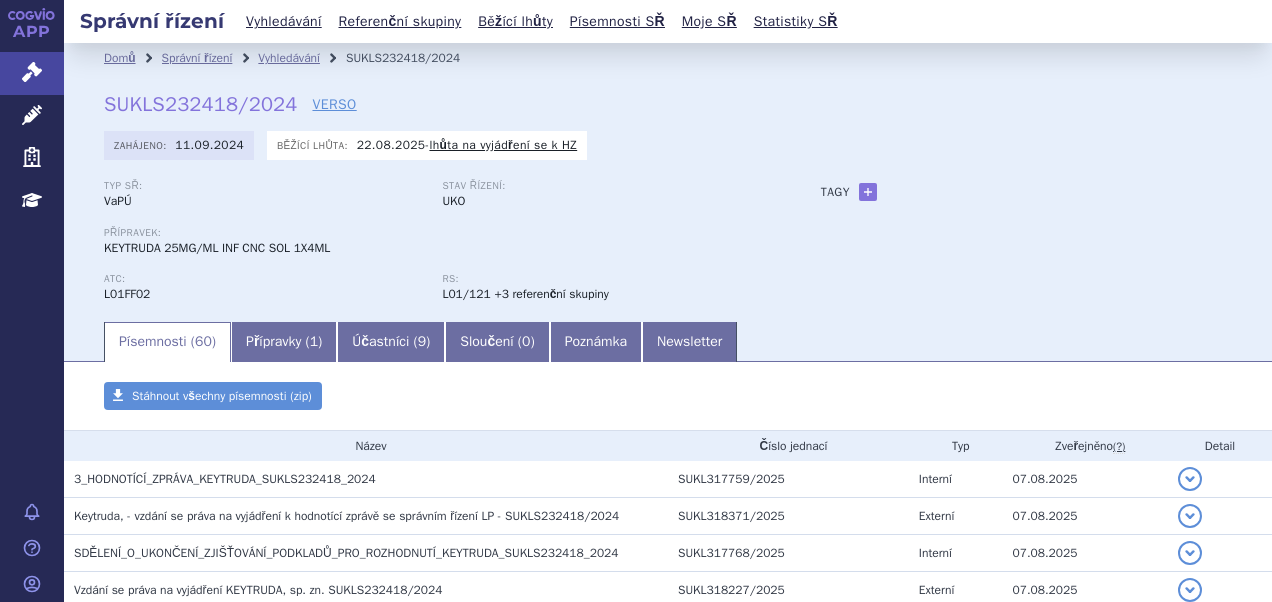 scroll, scrollTop: 0, scrollLeft: 0, axis: both 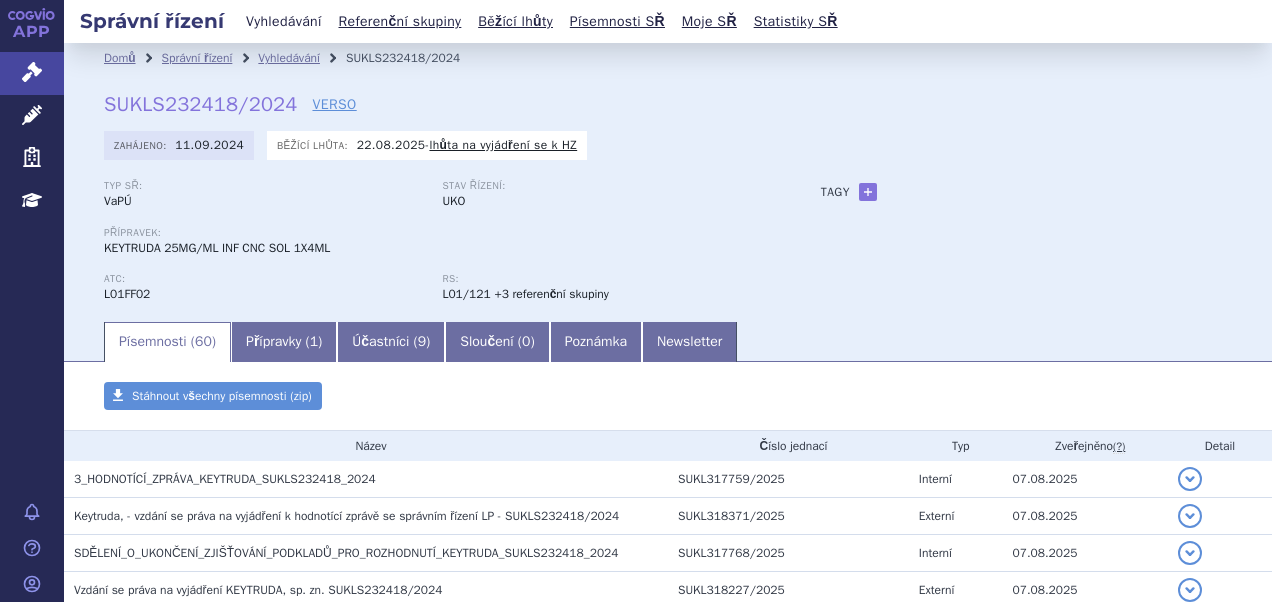 click on "Vyhledávání" at bounding box center (284, 21) 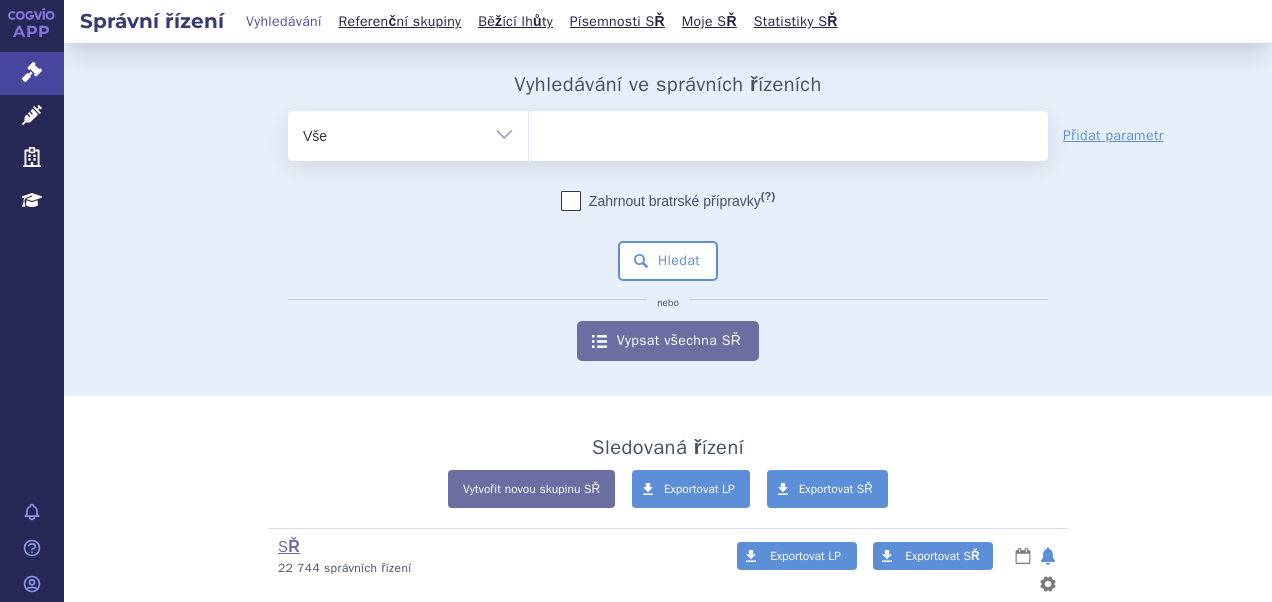 scroll, scrollTop: 0, scrollLeft: 0, axis: both 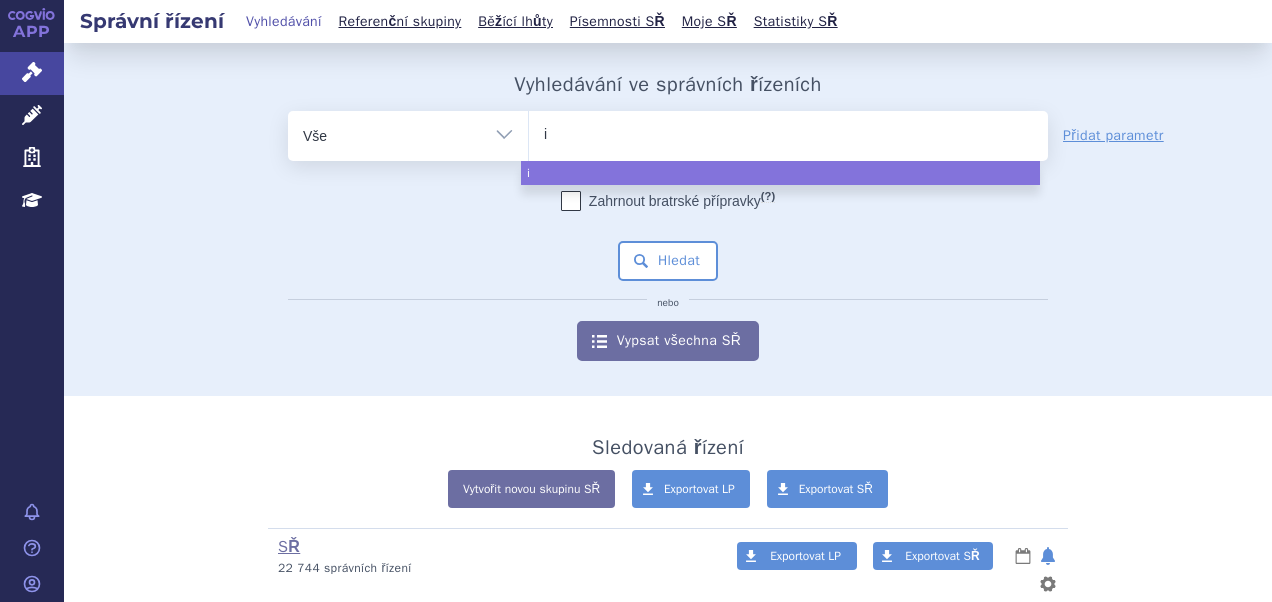 type on "ib" 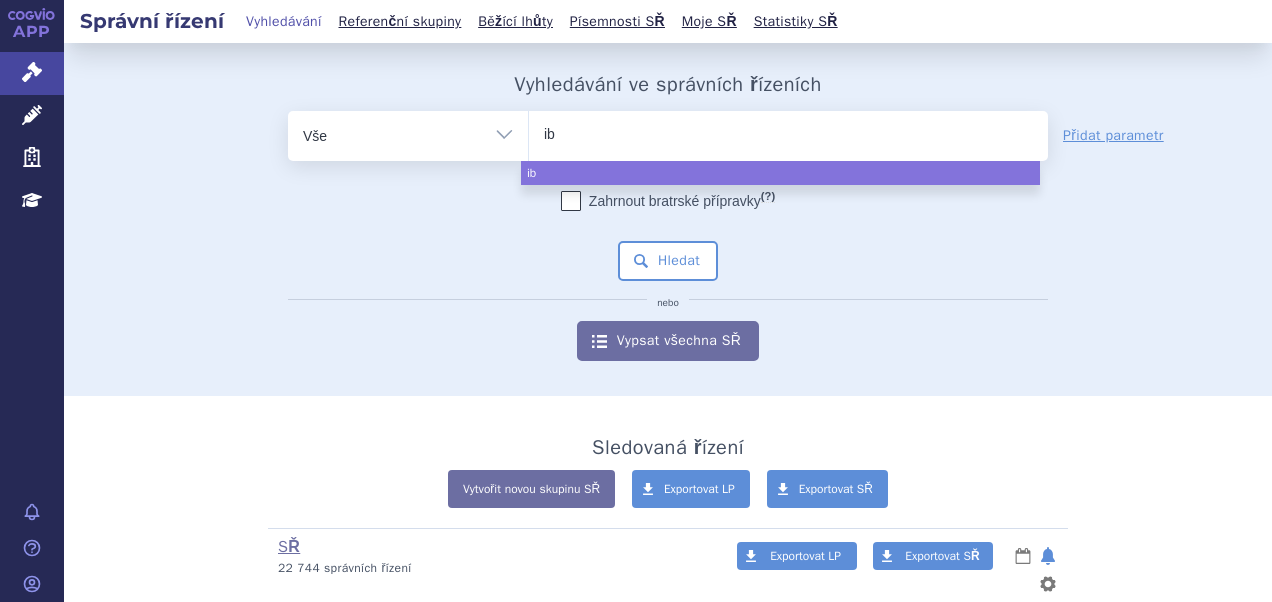 type on "ibr" 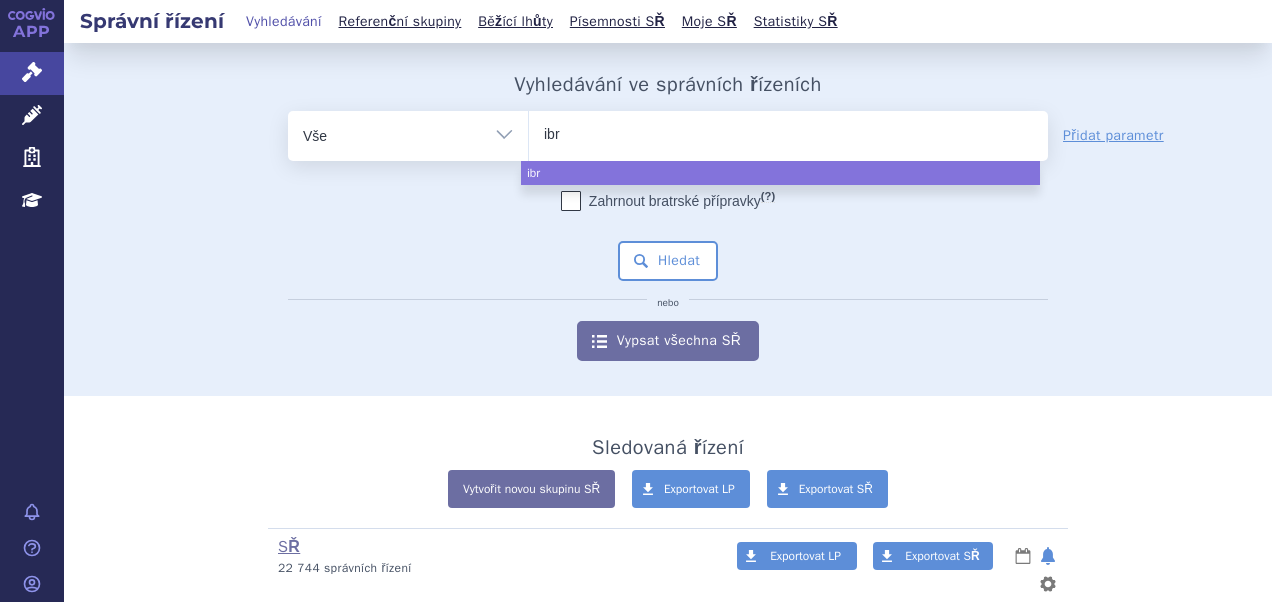 type on "ibra" 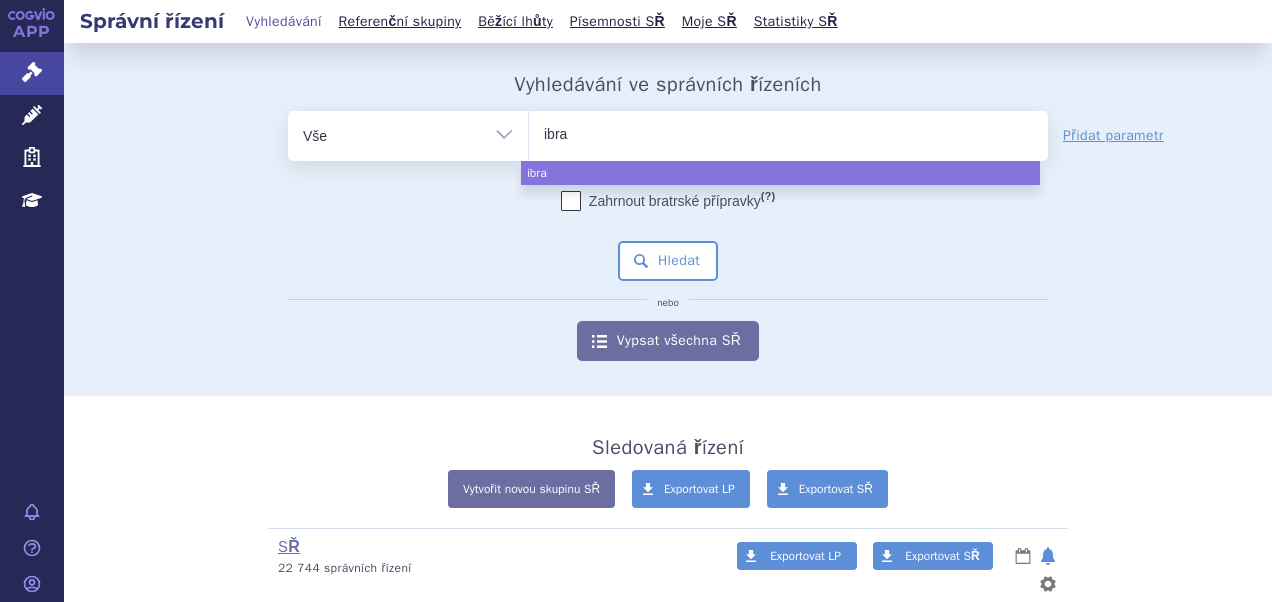 type on "ibran" 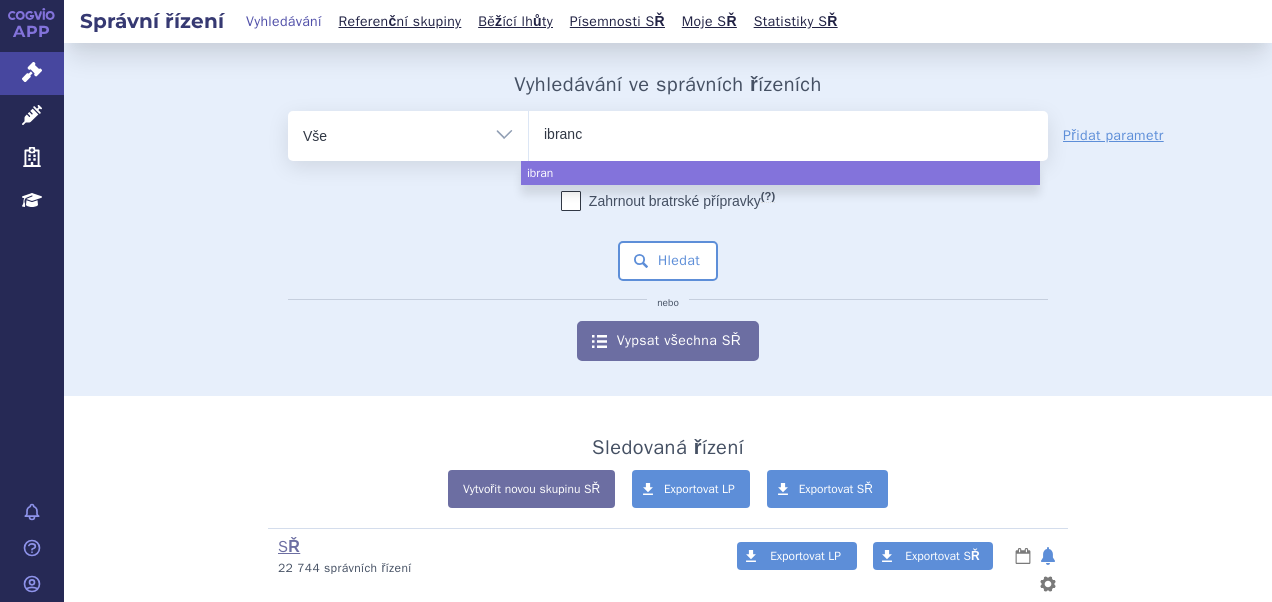 type on "ibrance" 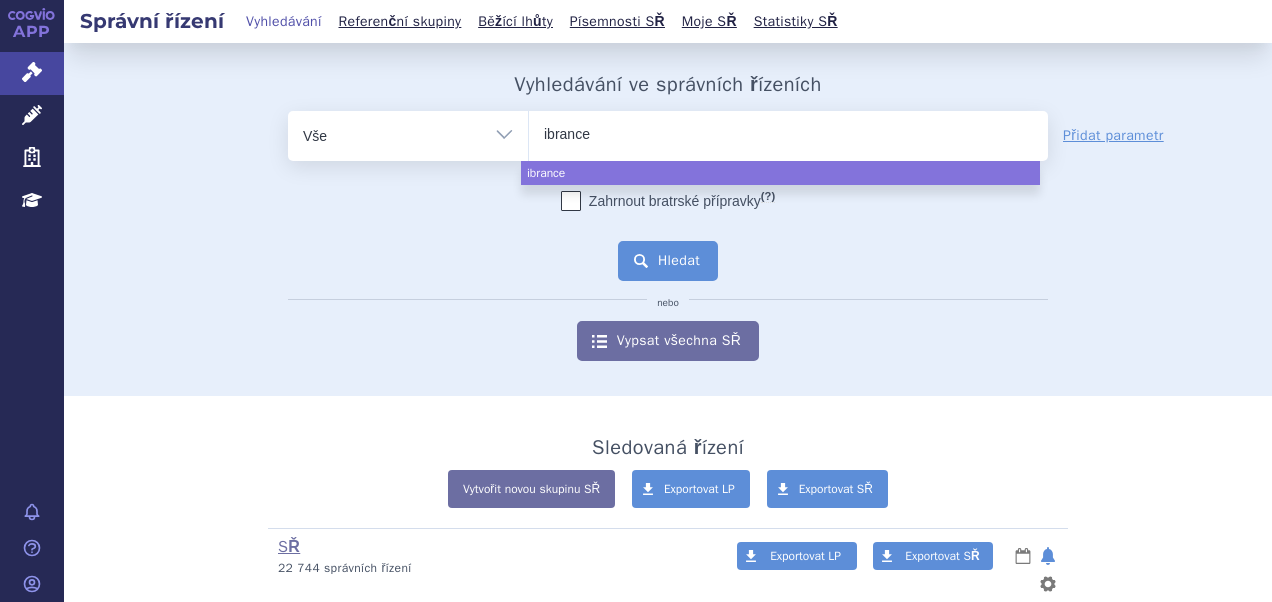 select on "ibrance" 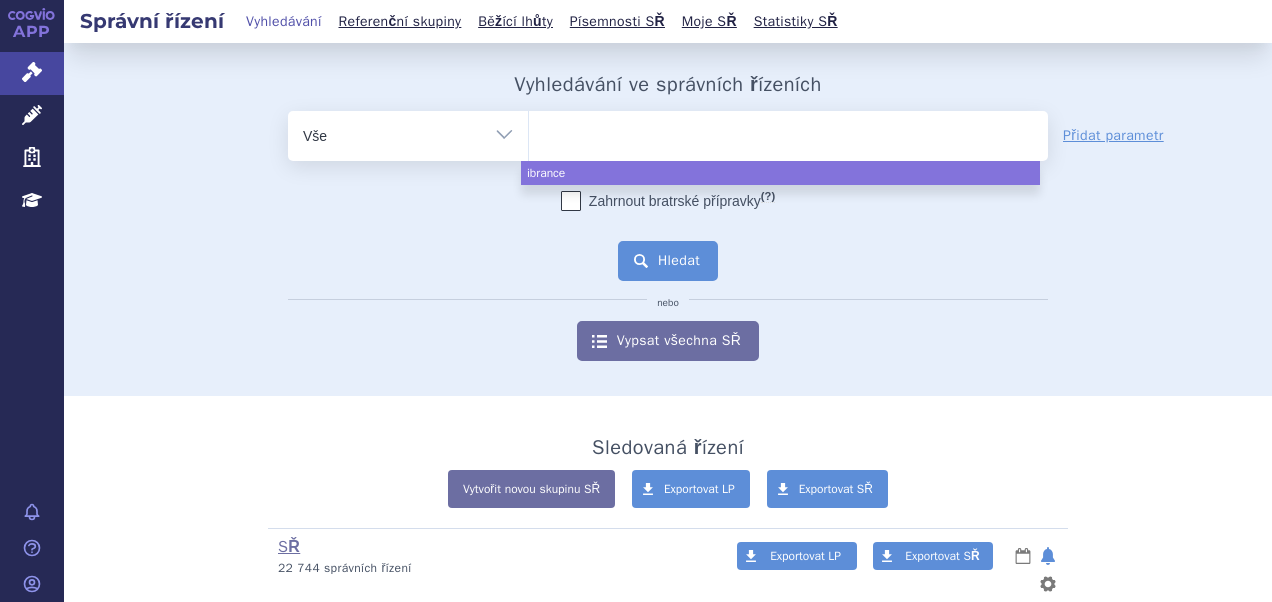 click on "Hledat" at bounding box center [668, 261] 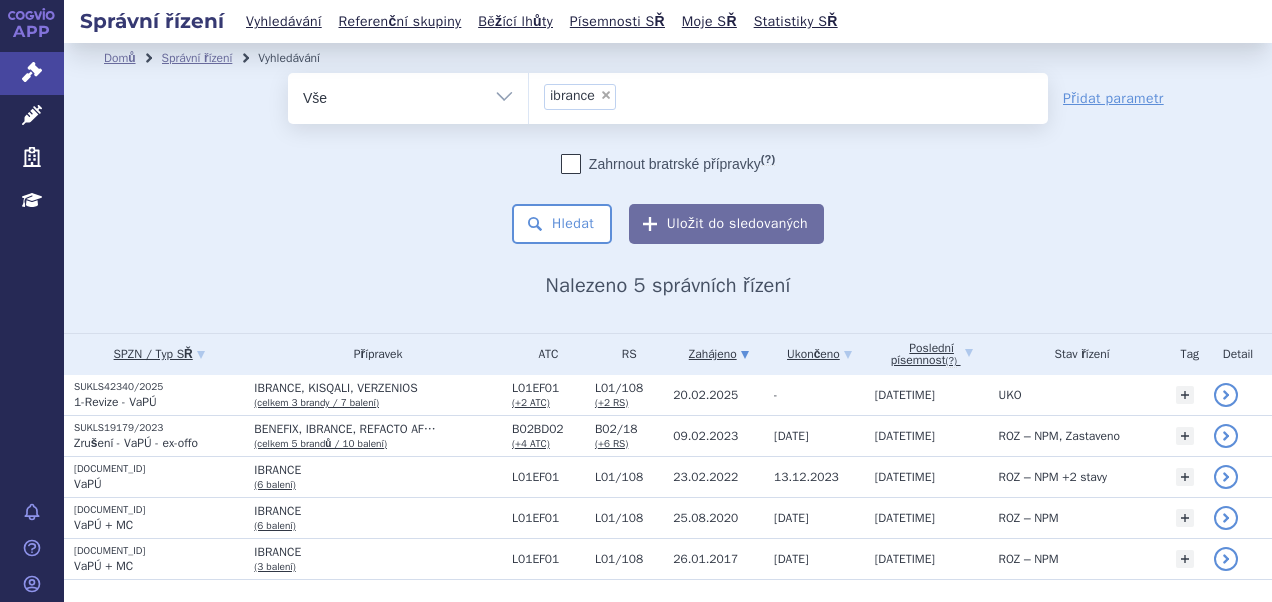 scroll, scrollTop: 0, scrollLeft: 0, axis: both 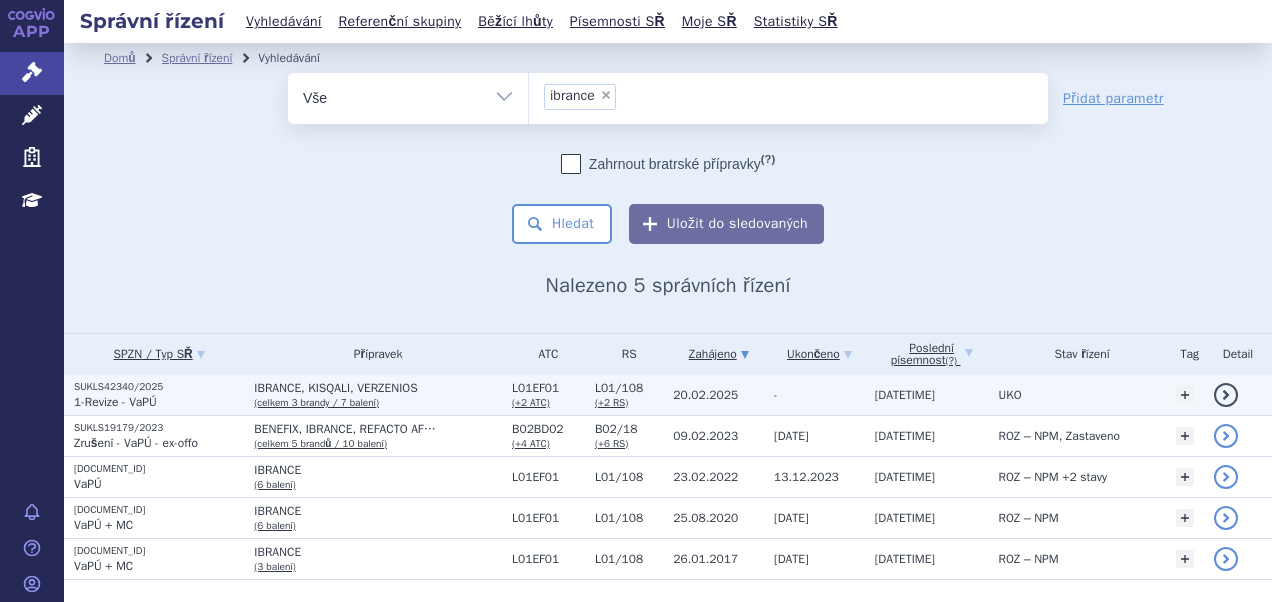 click on "1-Revize - VaPÚ" at bounding box center [115, 402] 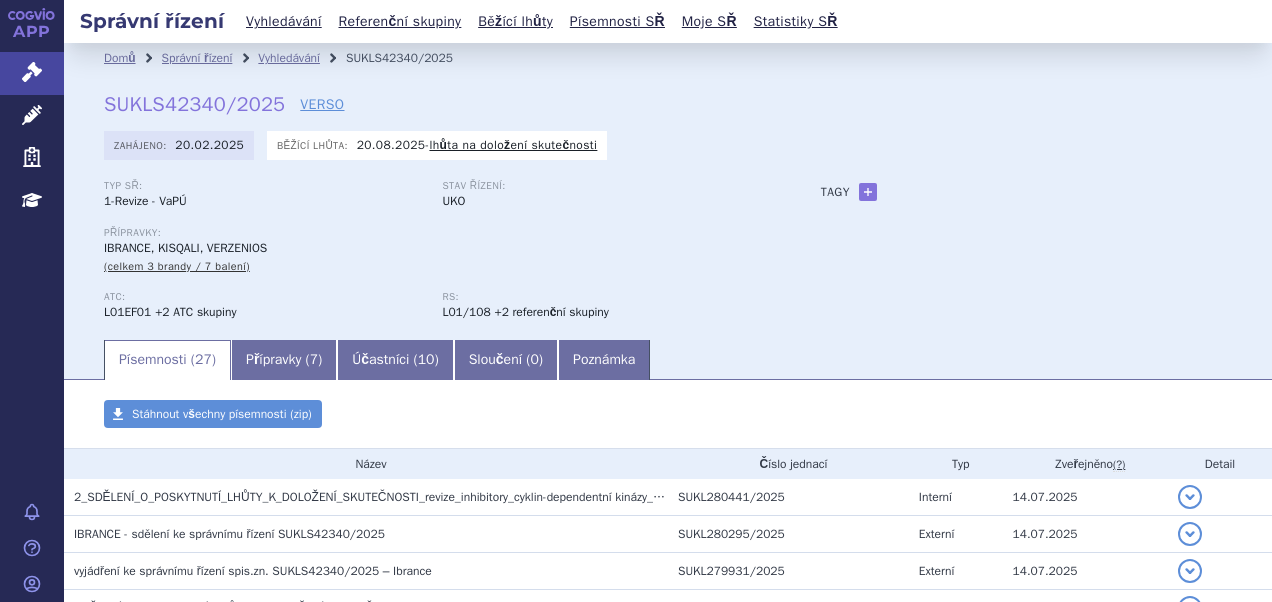 scroll, scrollTop: 0, scrollLeft: 0, axis: both 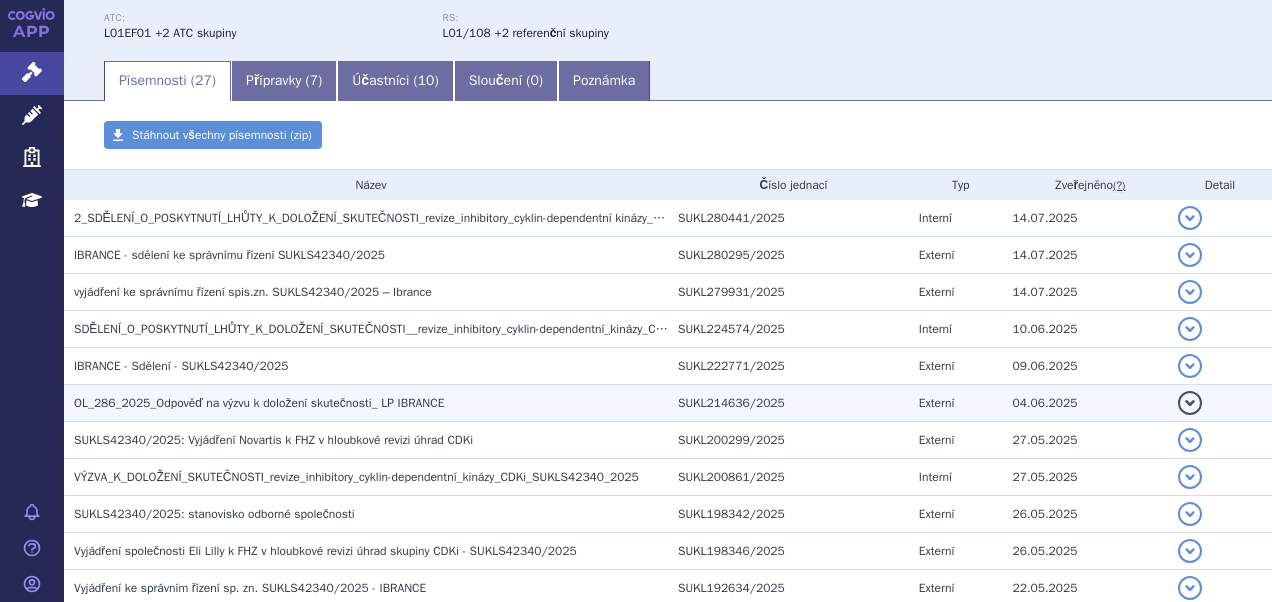 click on "OL_286_2025_Odpověď na výzvu k doložení skutečnosti_ LP IBRANCE" at bounding box center (259, 403) 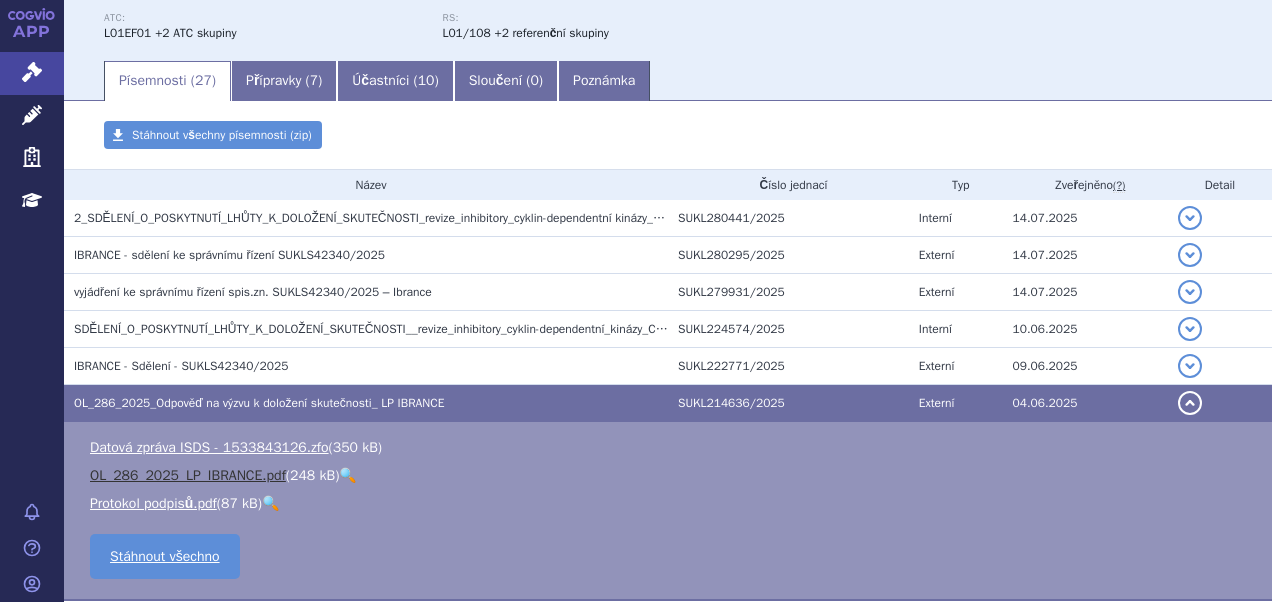 click on "OL_286_2025_LP_IBRANCE.pdf" at bounding box center [188, 475] 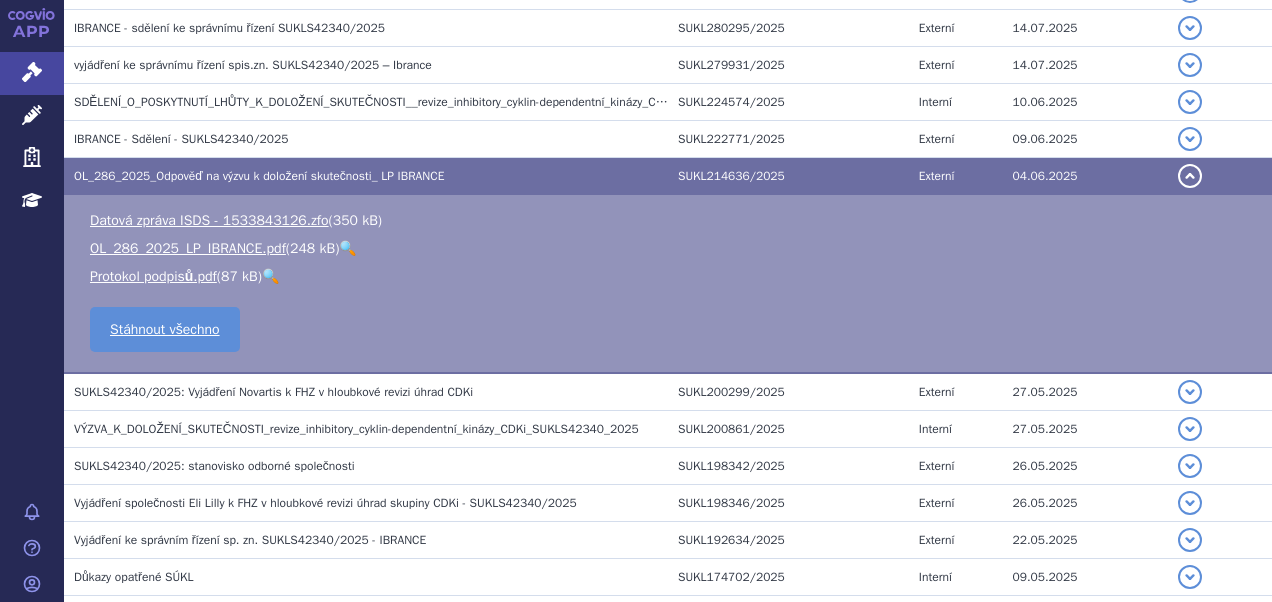 scroll, scrollTop: 572, scrollLeft: 0, axis: vertical 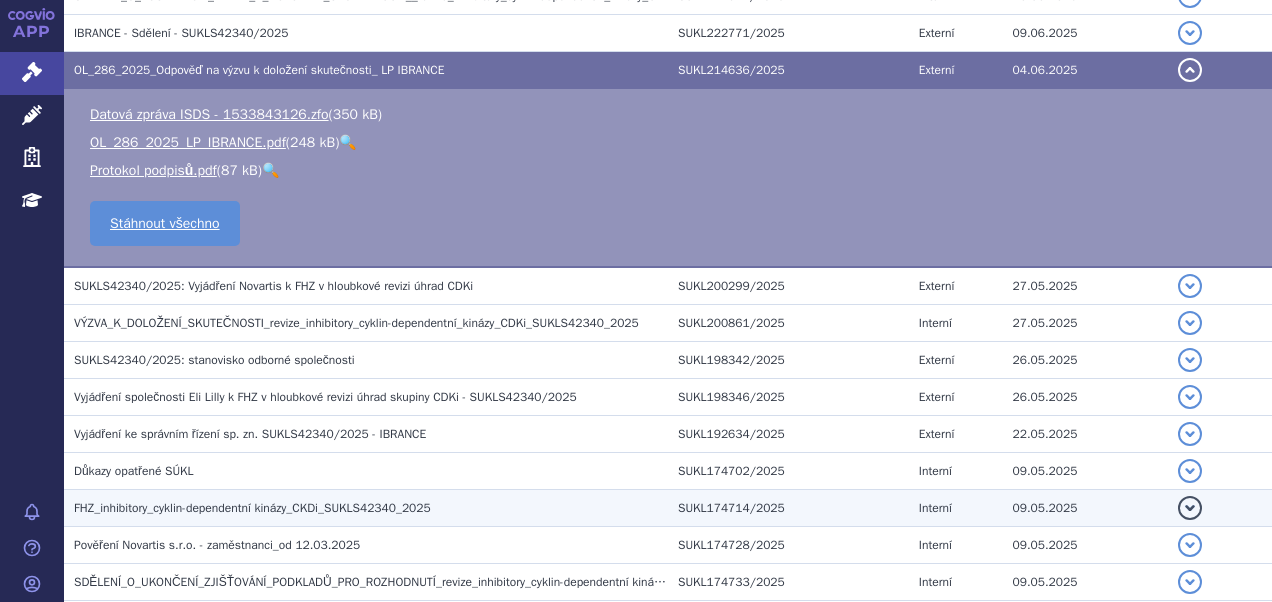 click on "FHZ_inhibitory_cyklin-dependentní kinázy_CKDi_SUKLS42340_2025" at bounding box center [252, 508] 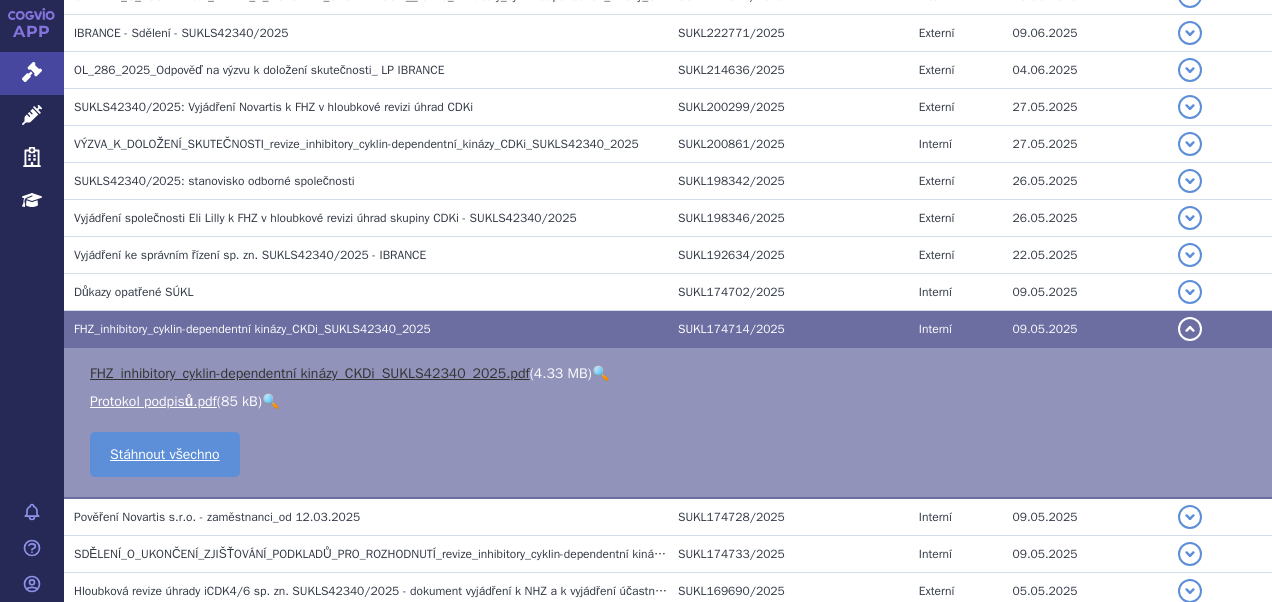click on "FHZ_inhibitory_cyklin-dependentní kinázy_CKDi_SUKLS42340_2025.pdf" at bounding box center (310, 373) 